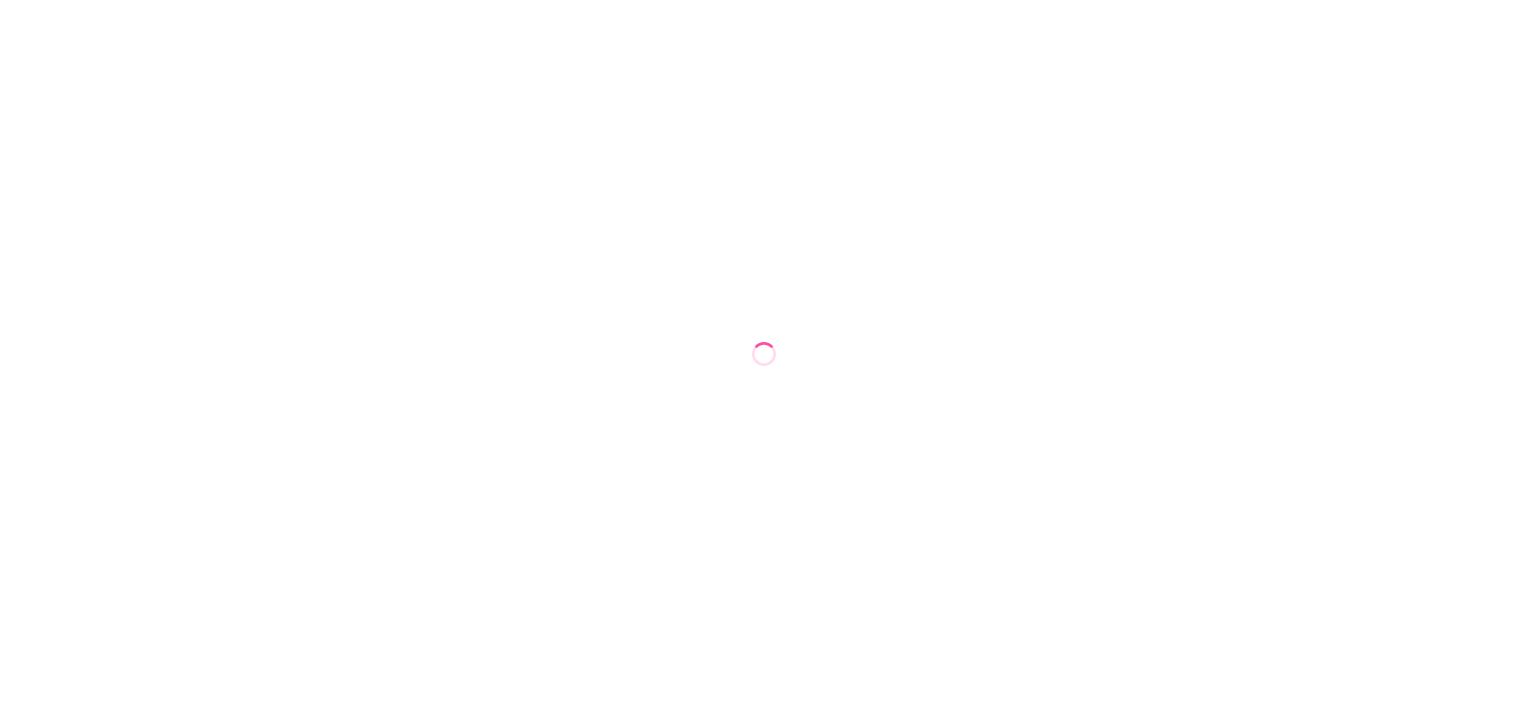 scroll, scrollTop: 0, scrollLeft: 0, axis: both 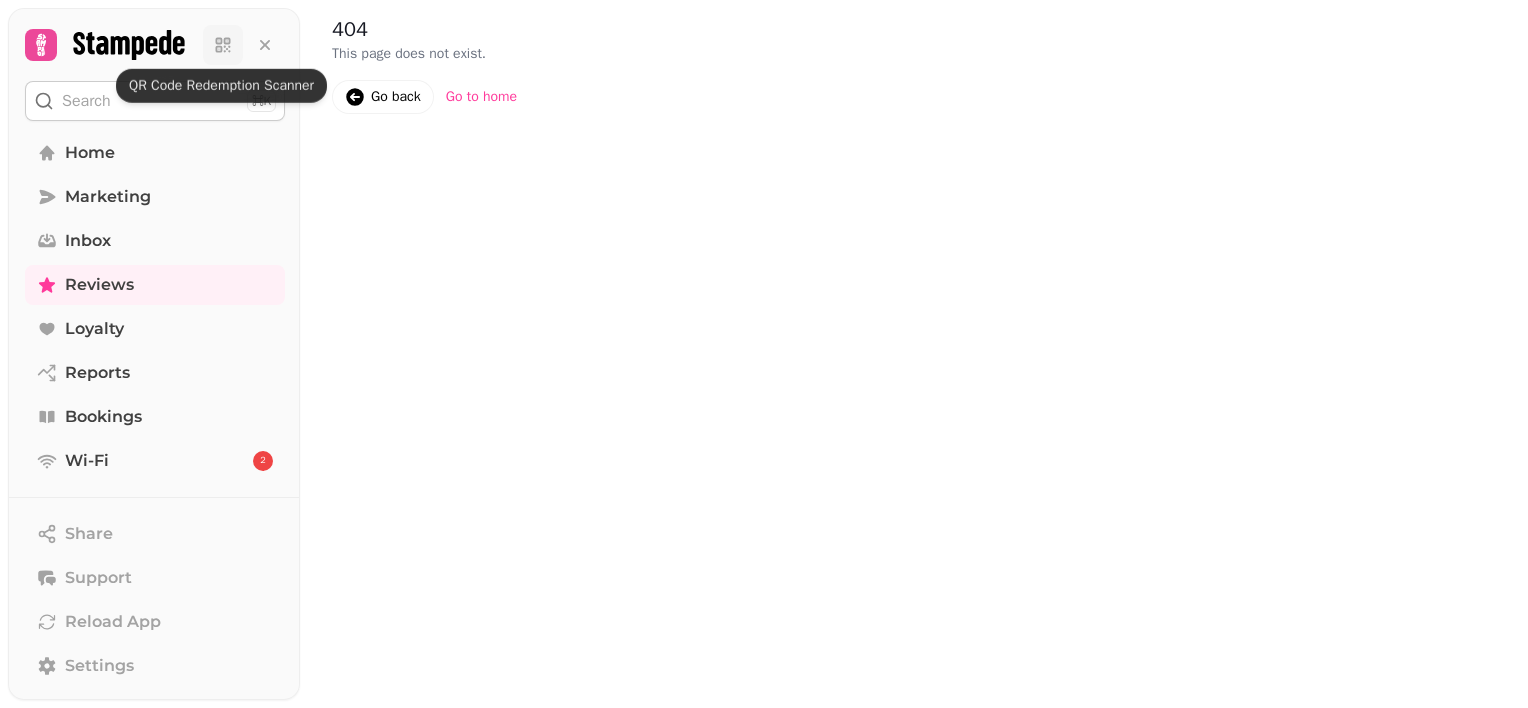 click at bounding box center [223, 45] 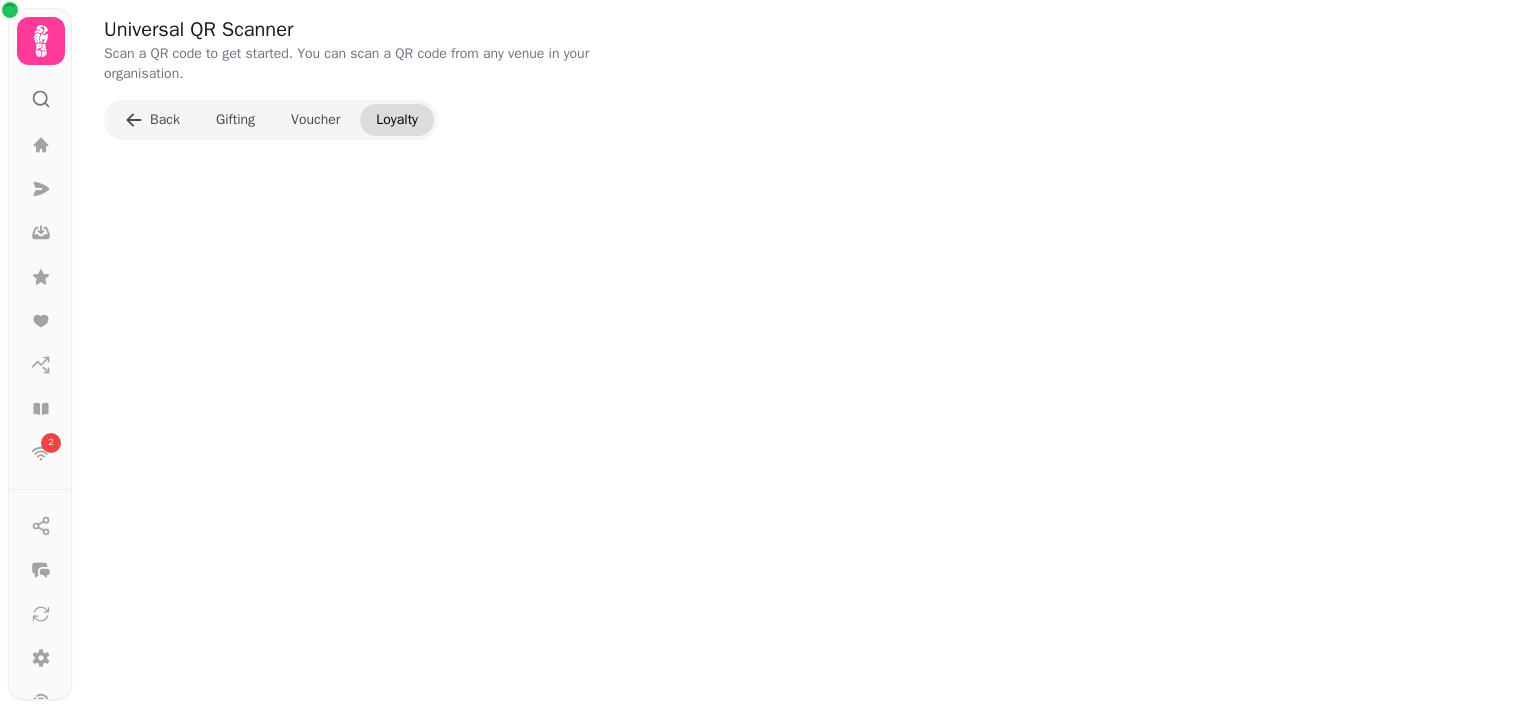 click on "Loyalty" at bounding box center (397, 120) 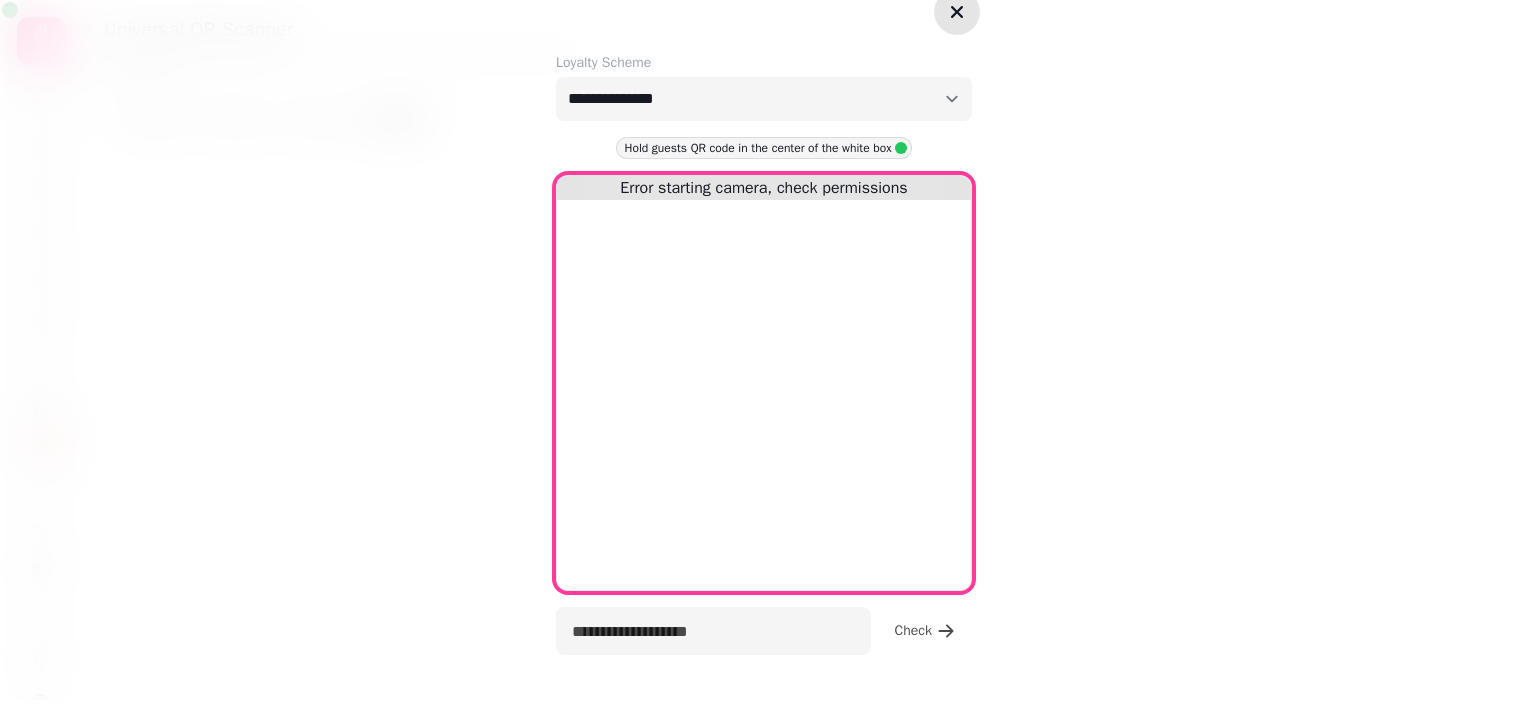 click on "Loyalty Scheme" at bounding box center (764, 63) 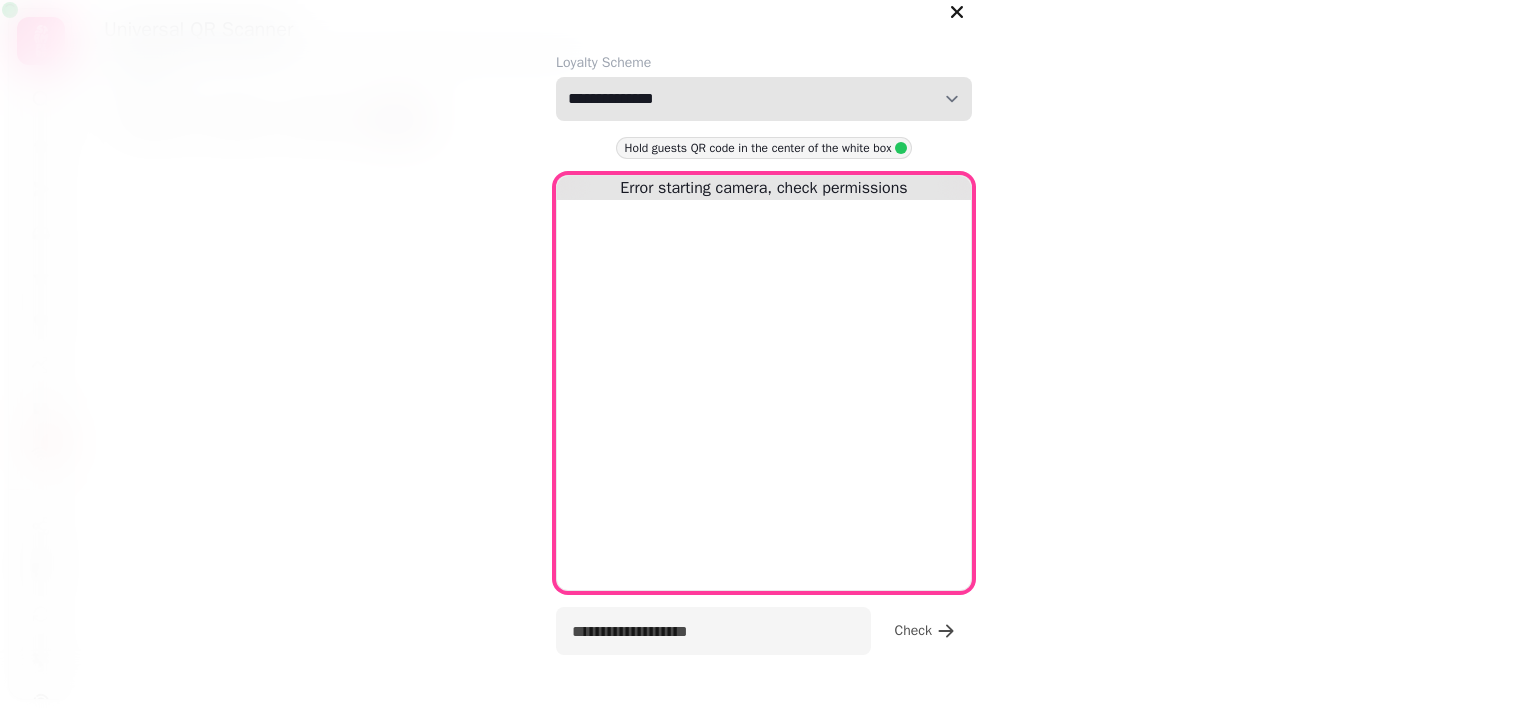 click on "**********" at bounding box center [764, 99] 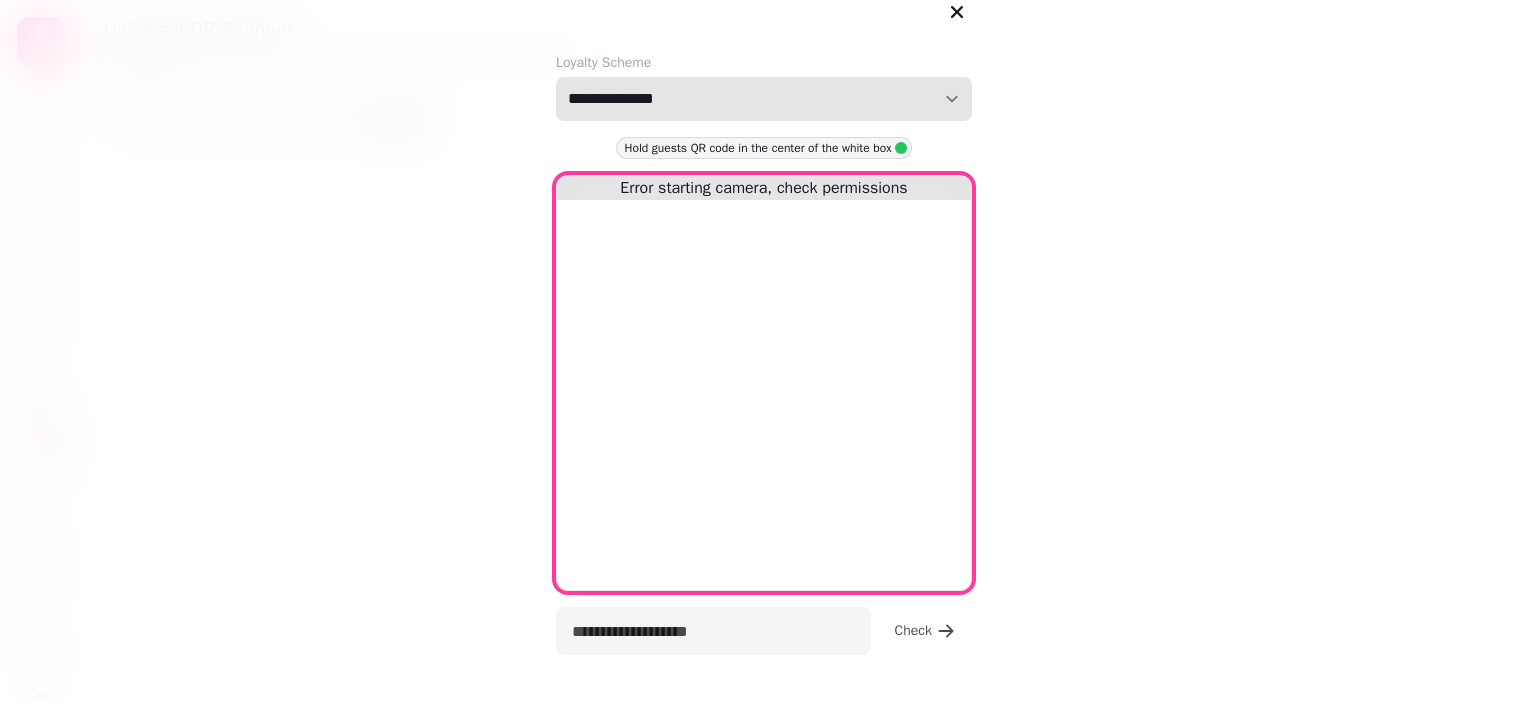 select on "**********" 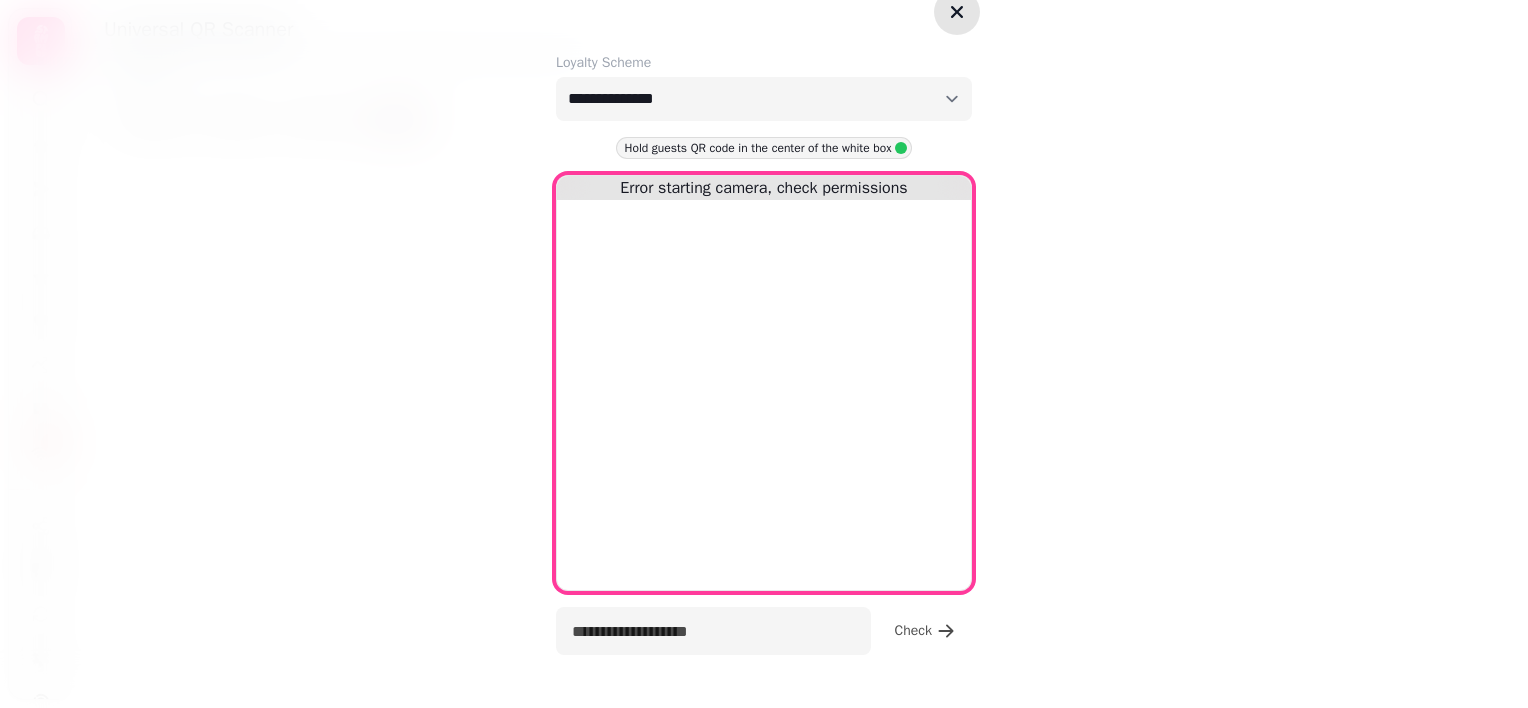 click 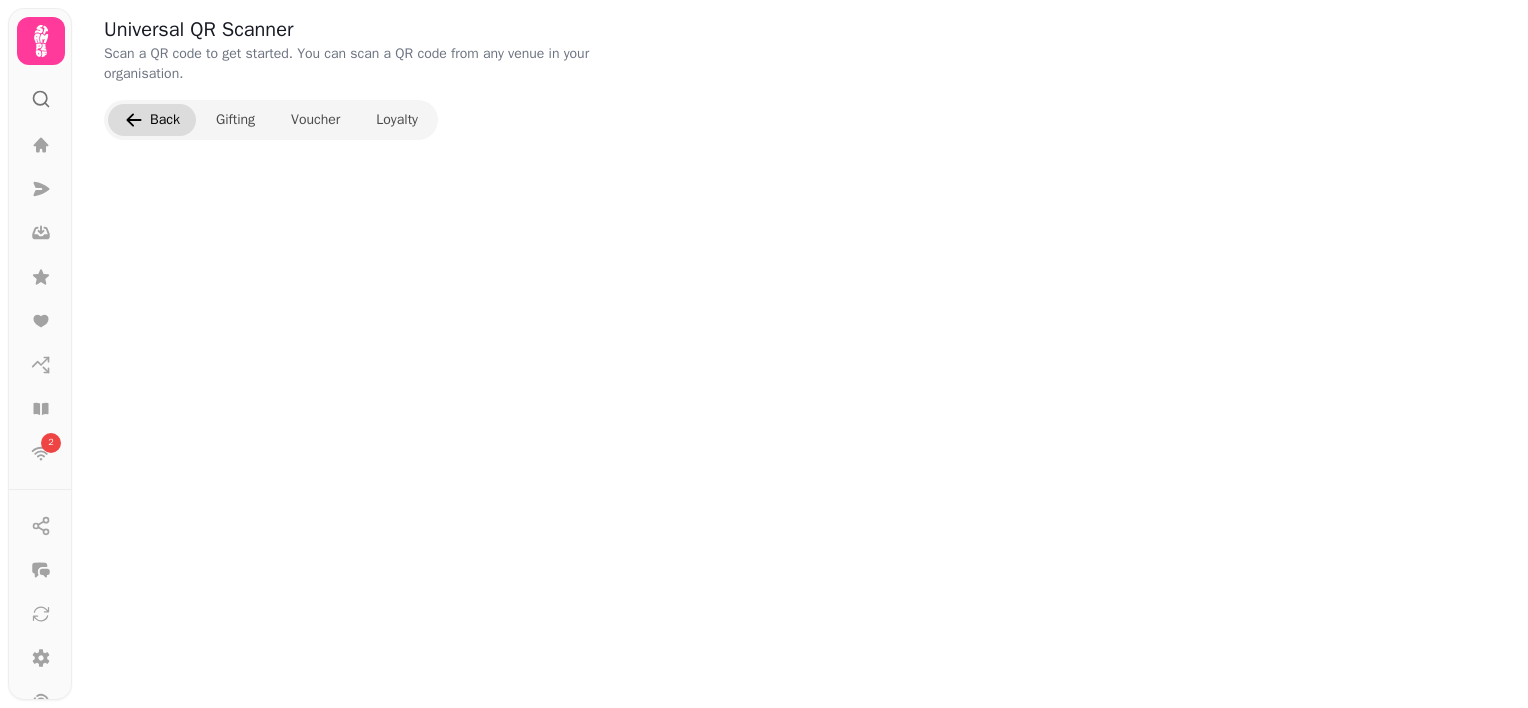click 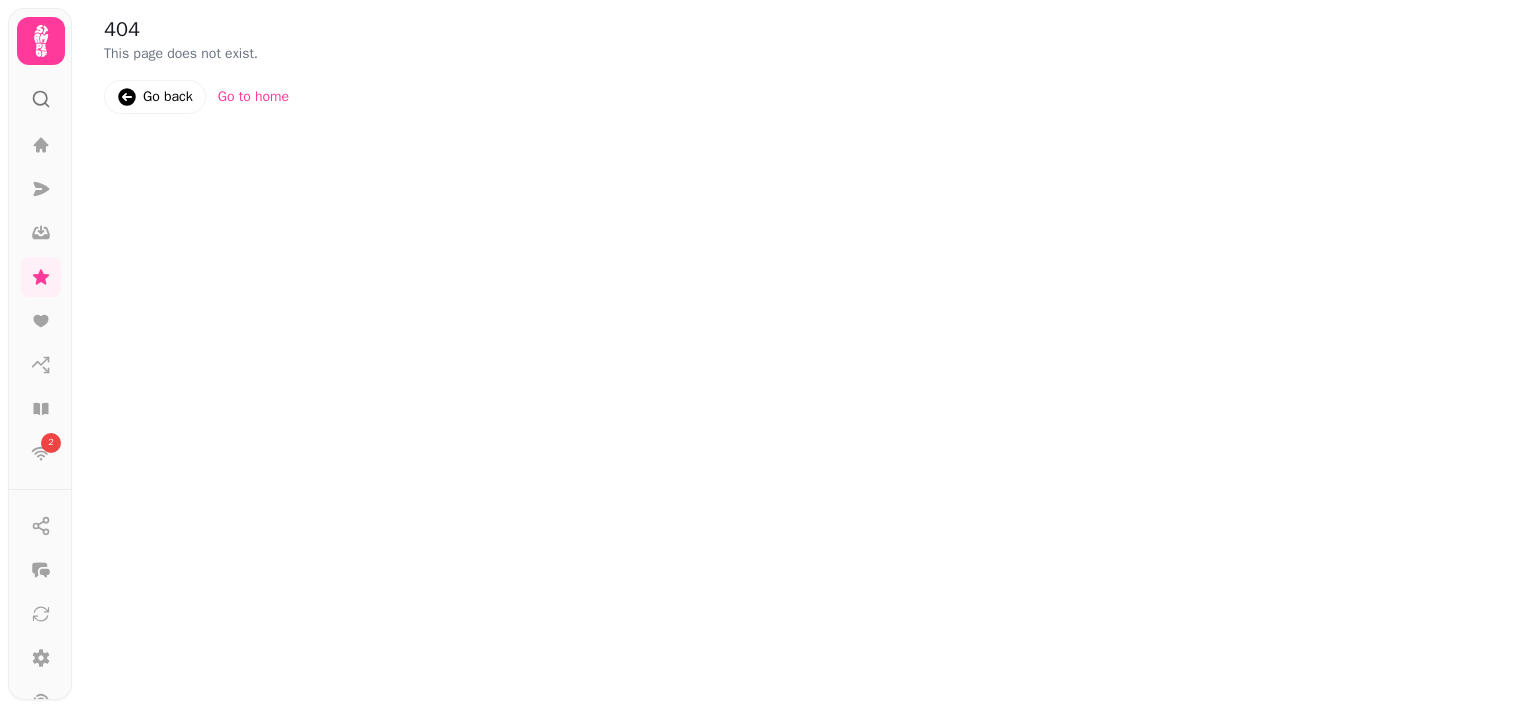 click on "Go back" at bounding box center [168, 97] 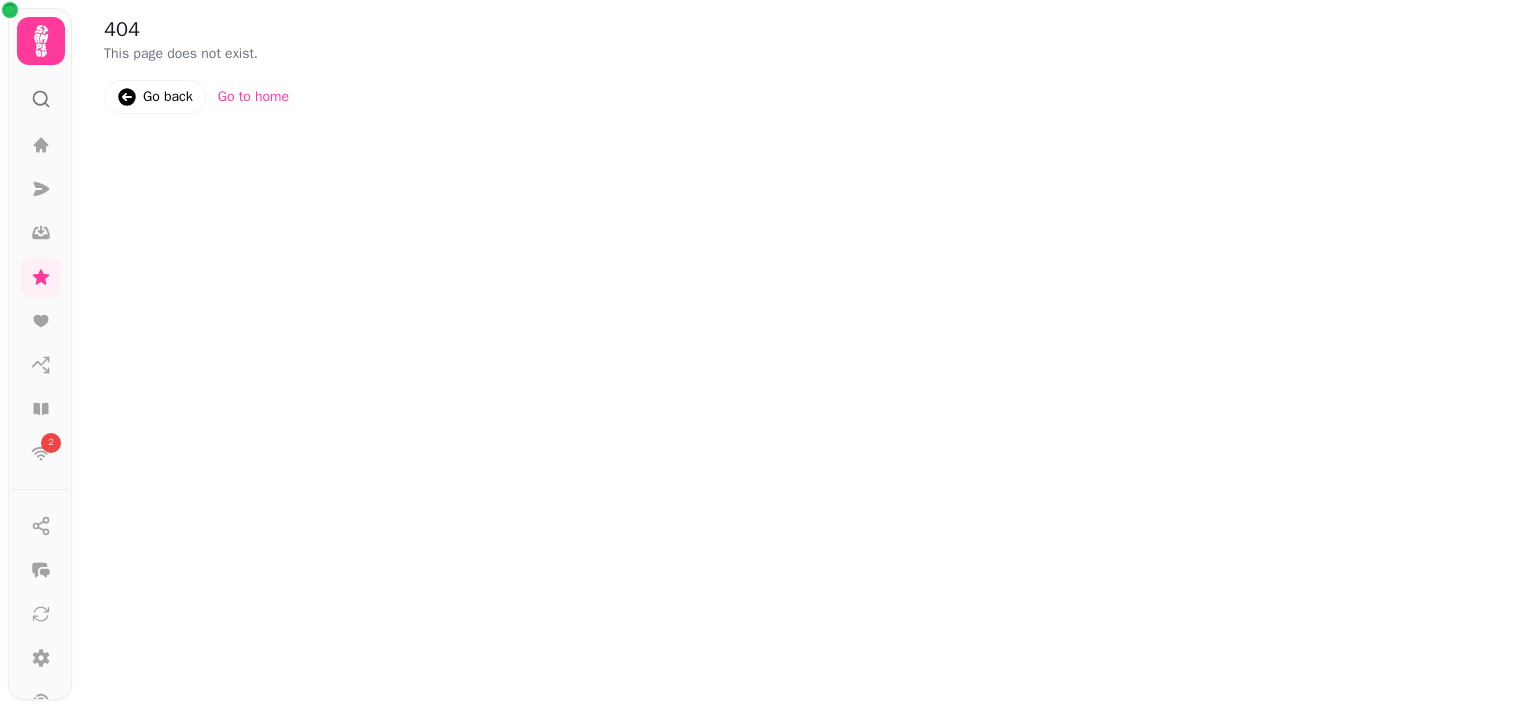 click on "Go back" at bounding box center (168, 97) 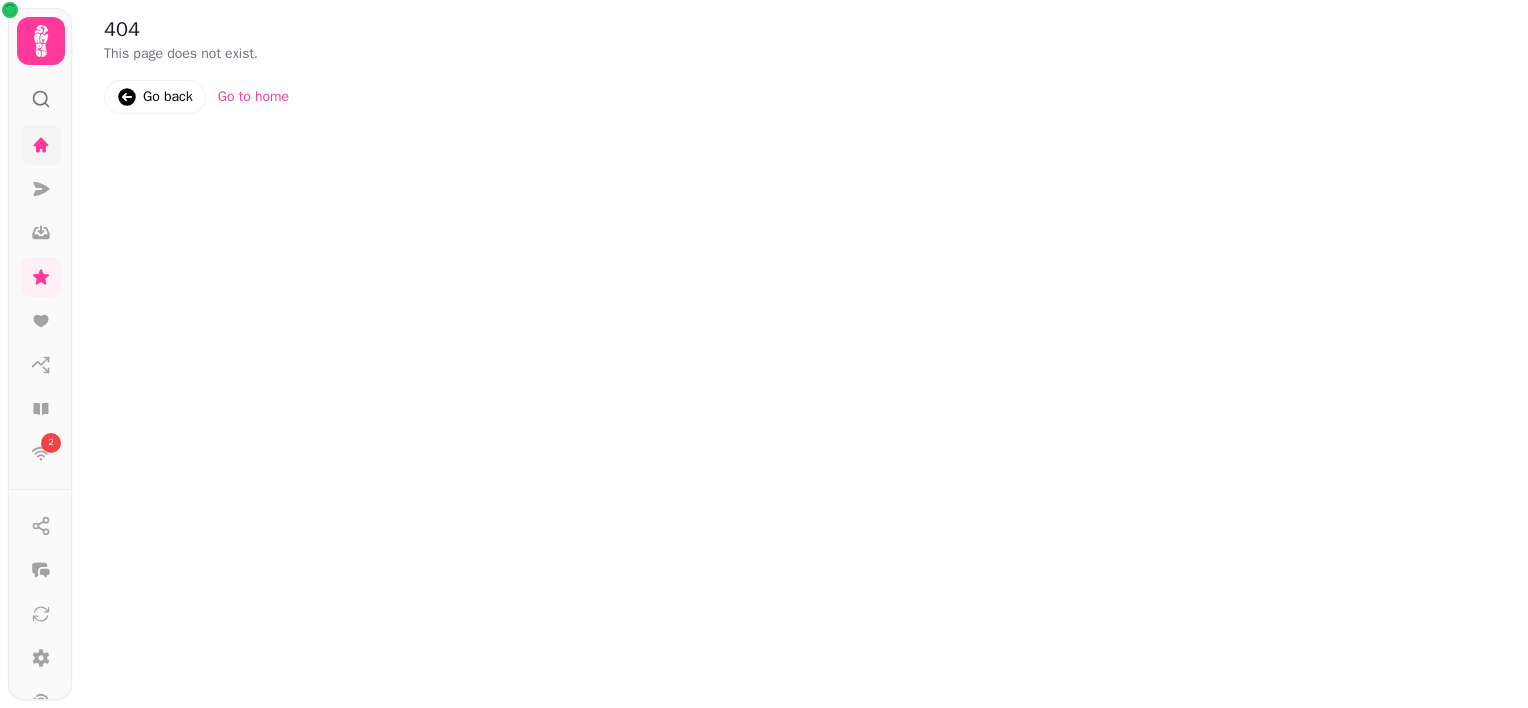 click at bounding box center (41, 145) 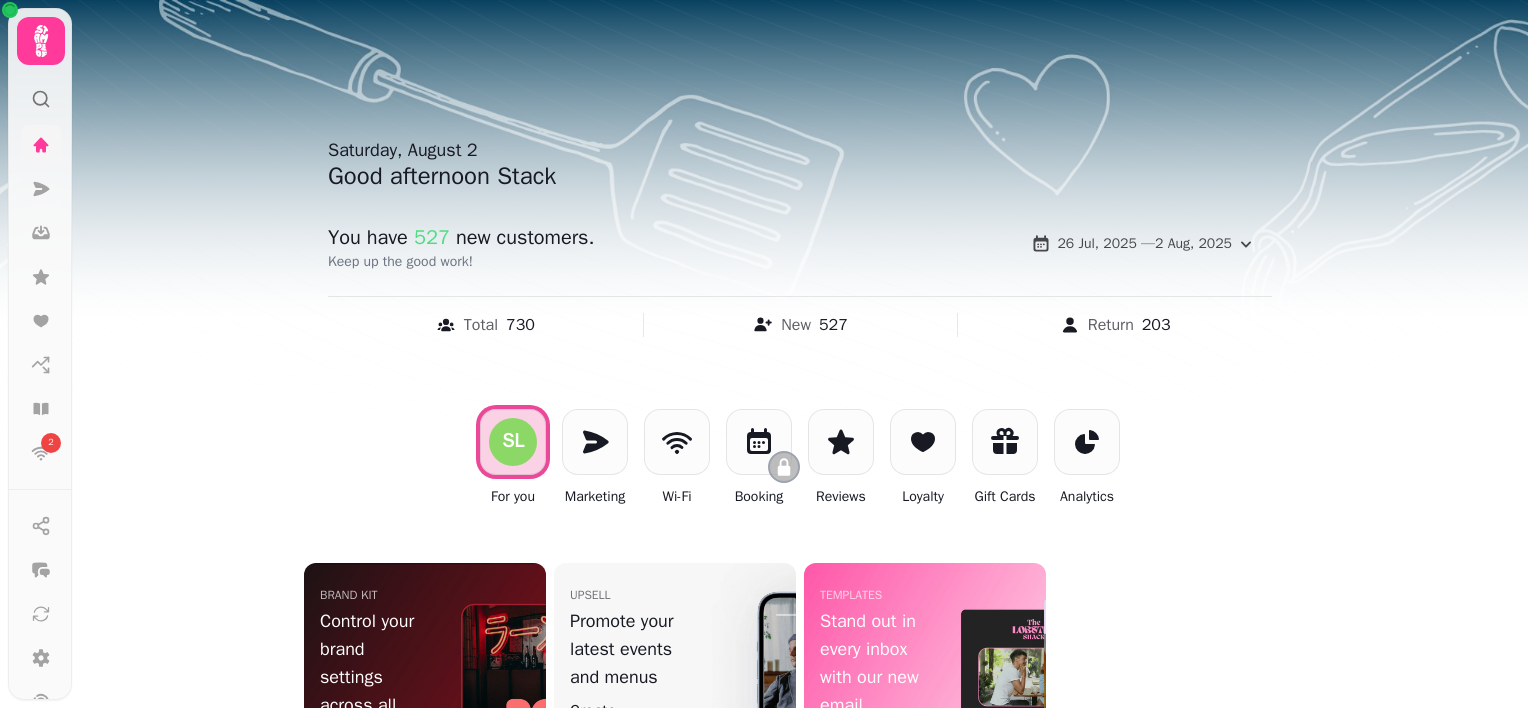 click 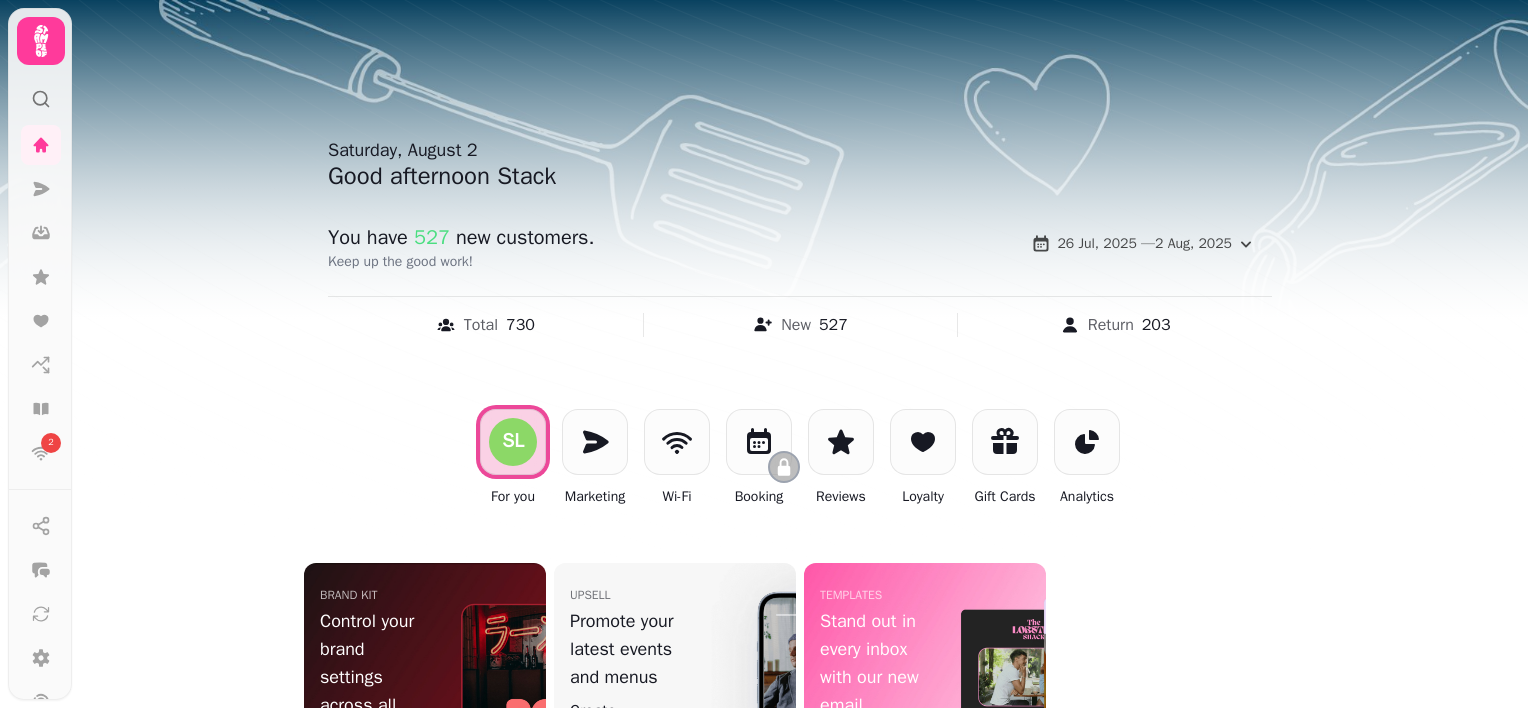 click 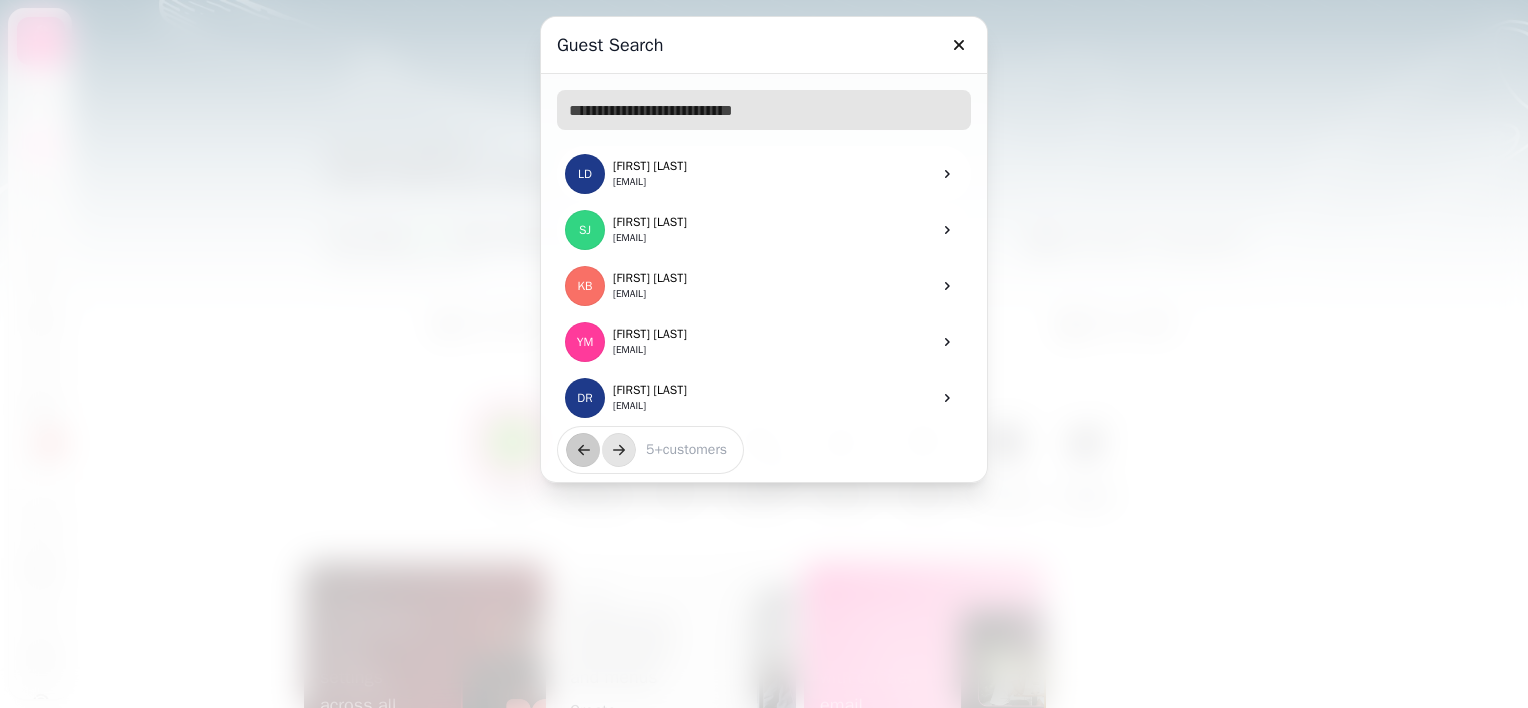 click at bounding box center (764, 110) 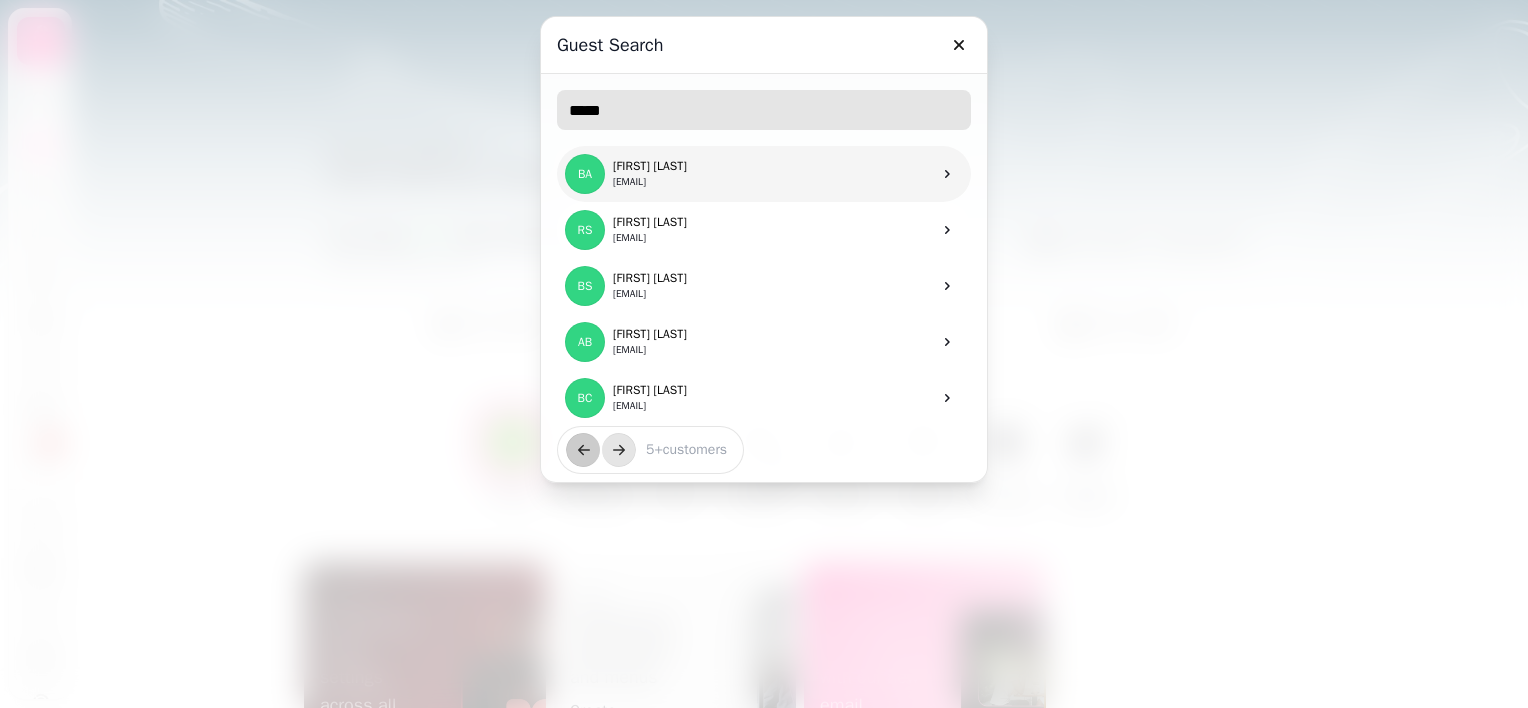 type on "*****" 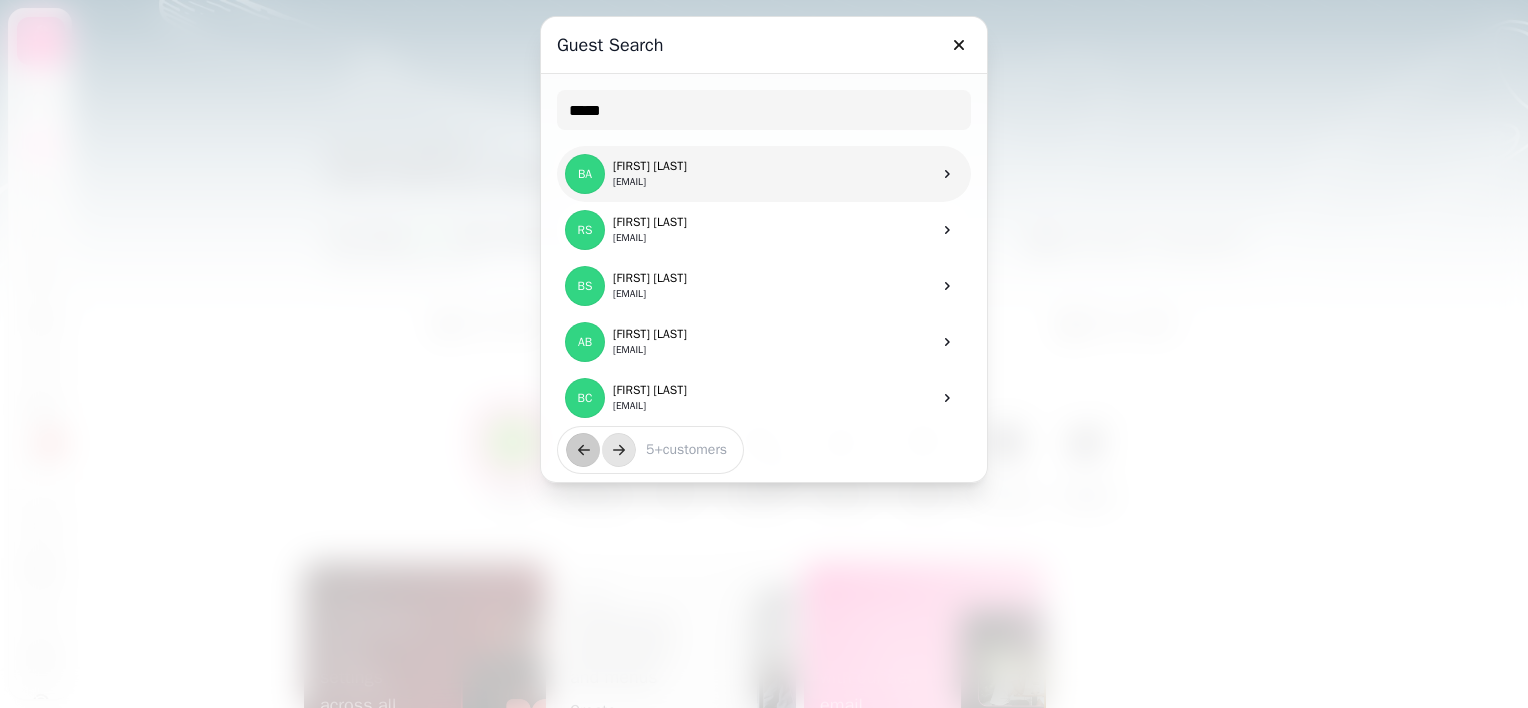 click on "BA Bobby Alderson bobbyalderson@hotmail.co.uk" at bounding box center [626, 174] 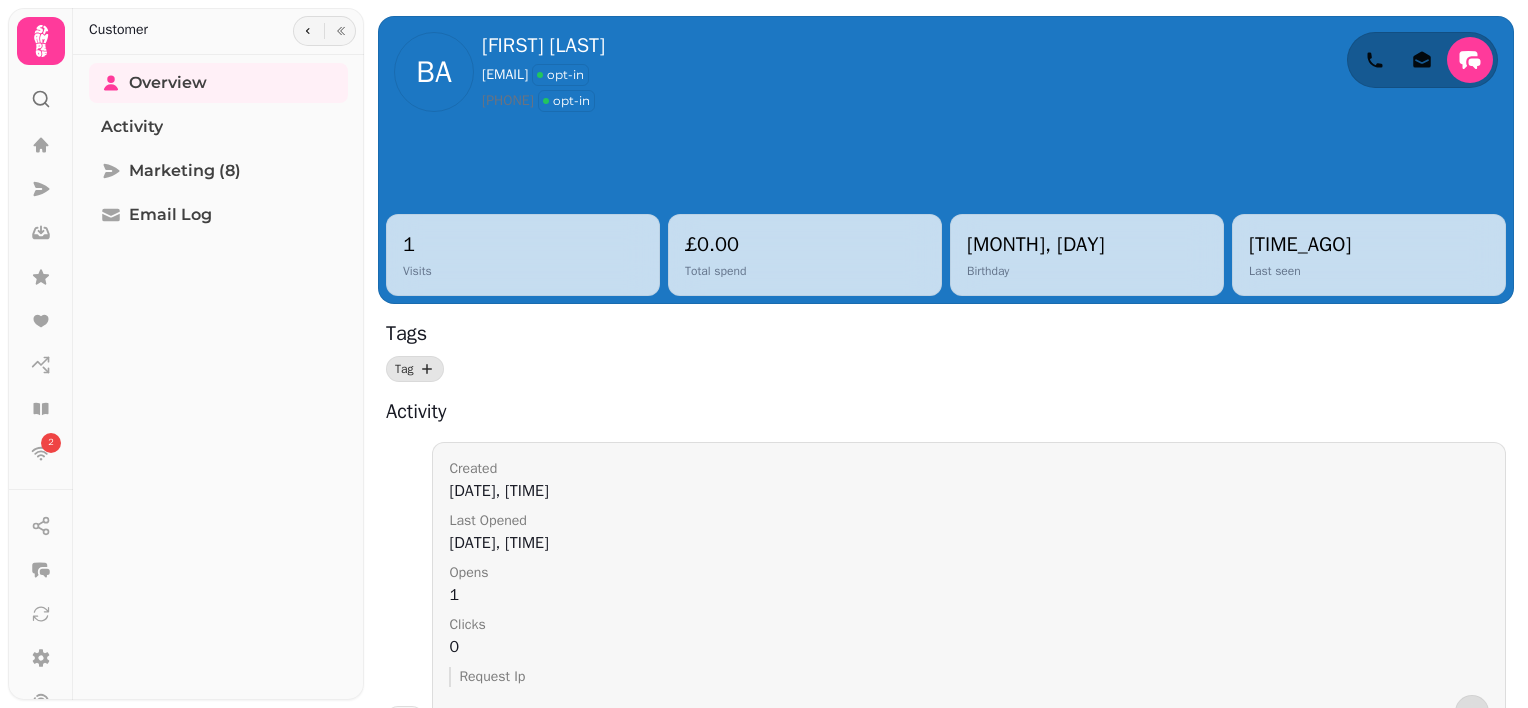 click on "2" at bounding box center (41, 354) 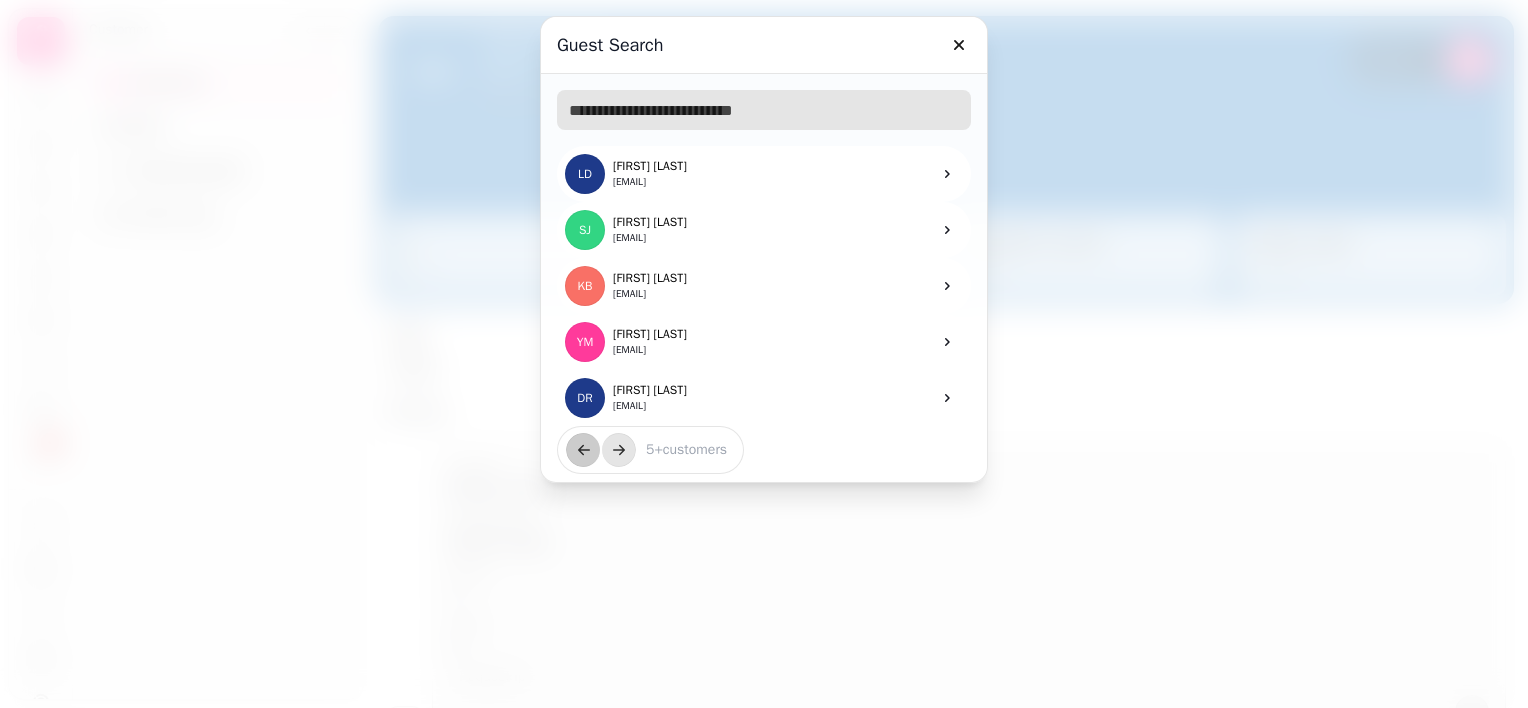 click at bounding box center [764, 110] 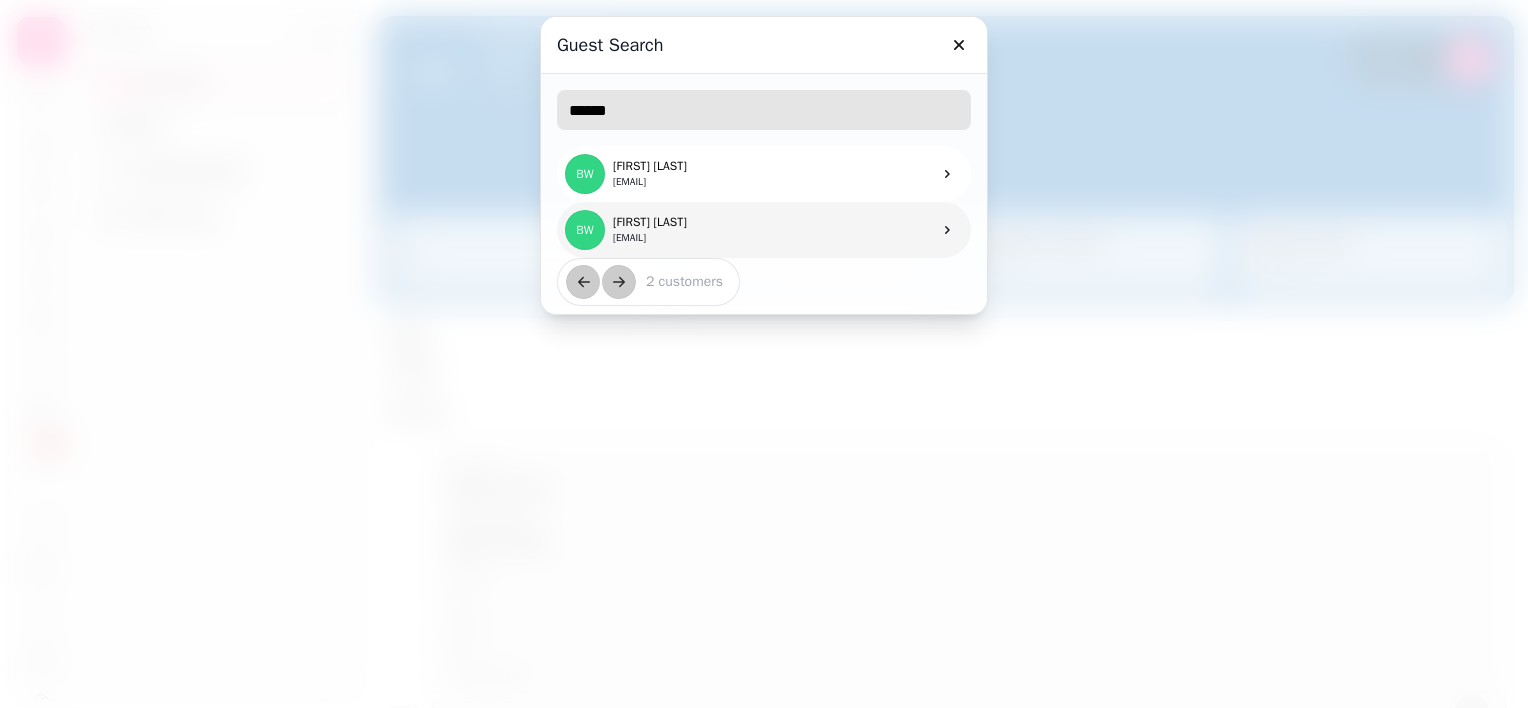 type on "******" 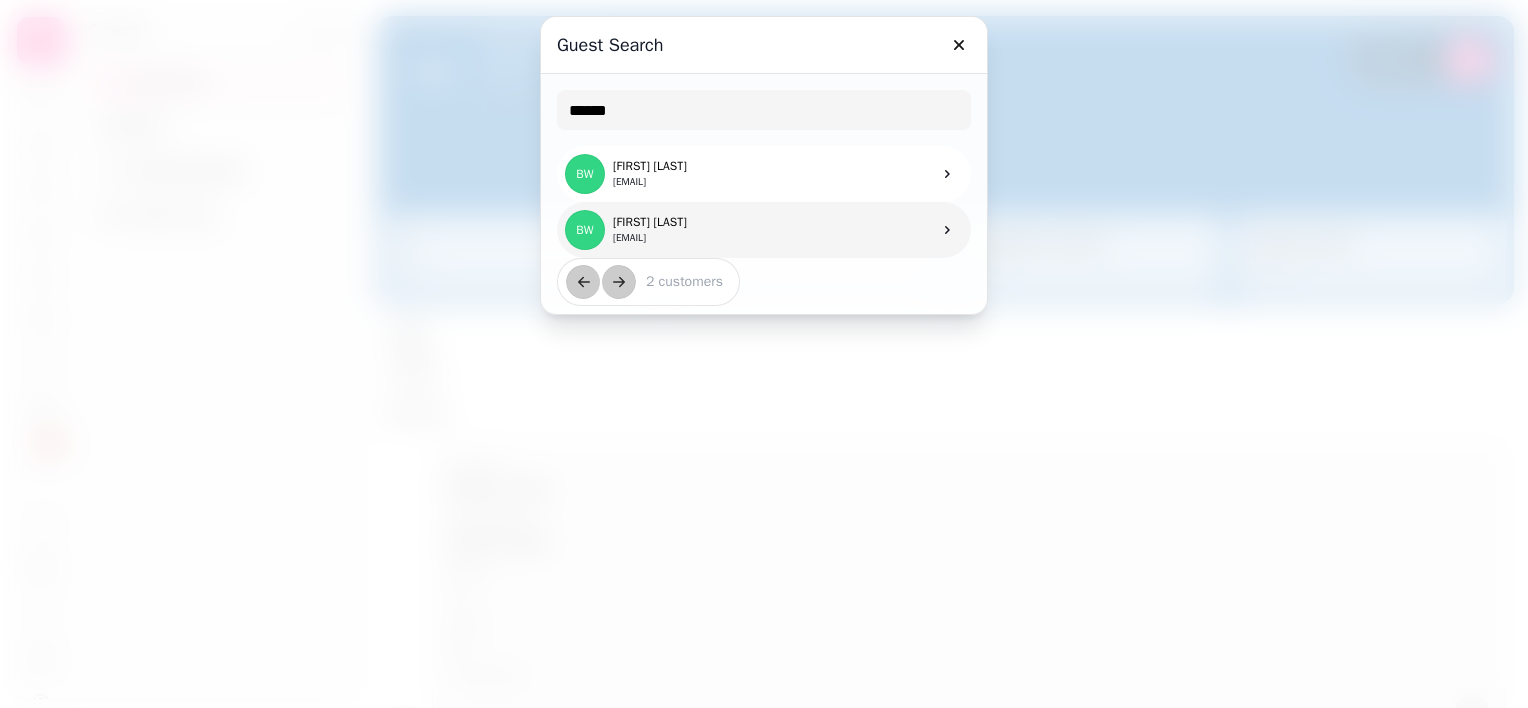 click on "bobbywhite27@hotmail.com" at bounding box center [629, 238] 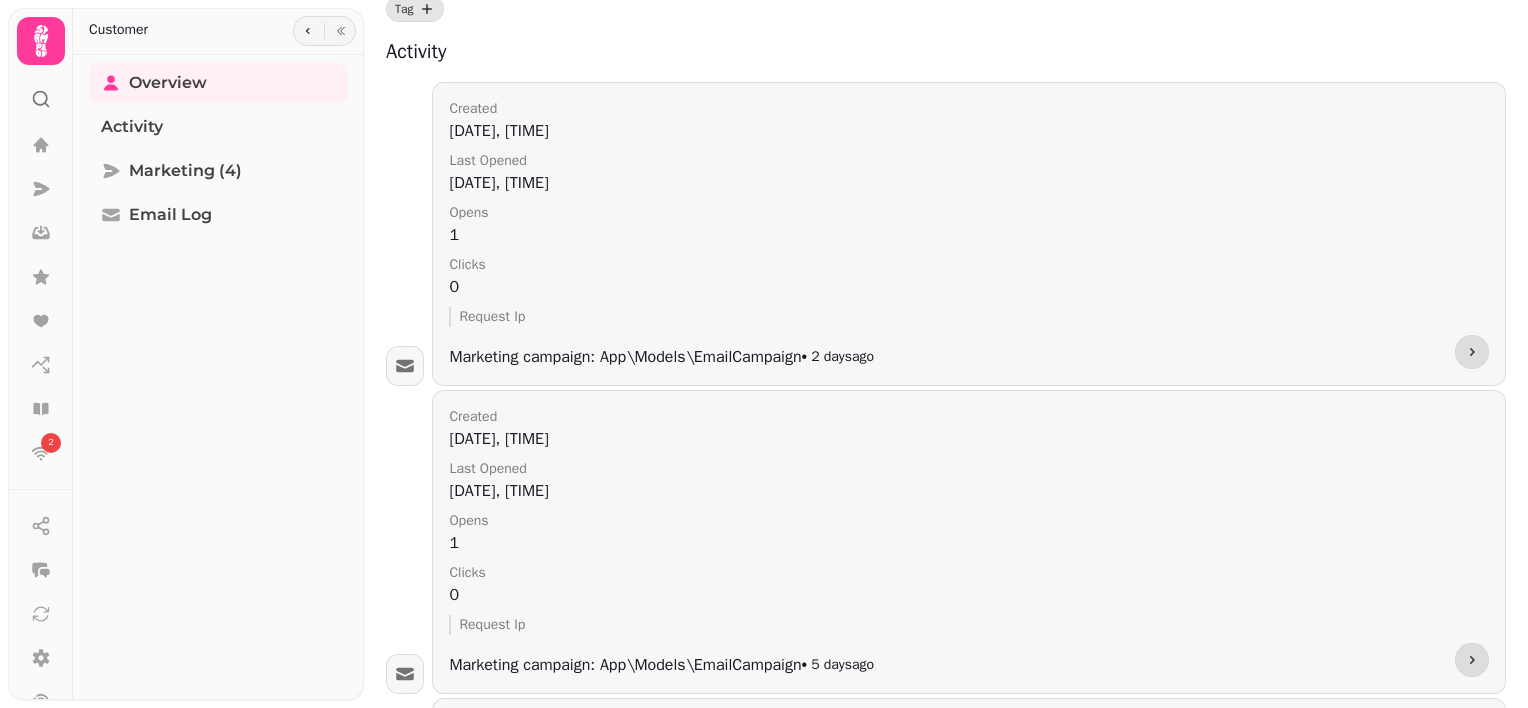 scroll, scrollTop: 326, scrollLeft: 0, axis: vertical 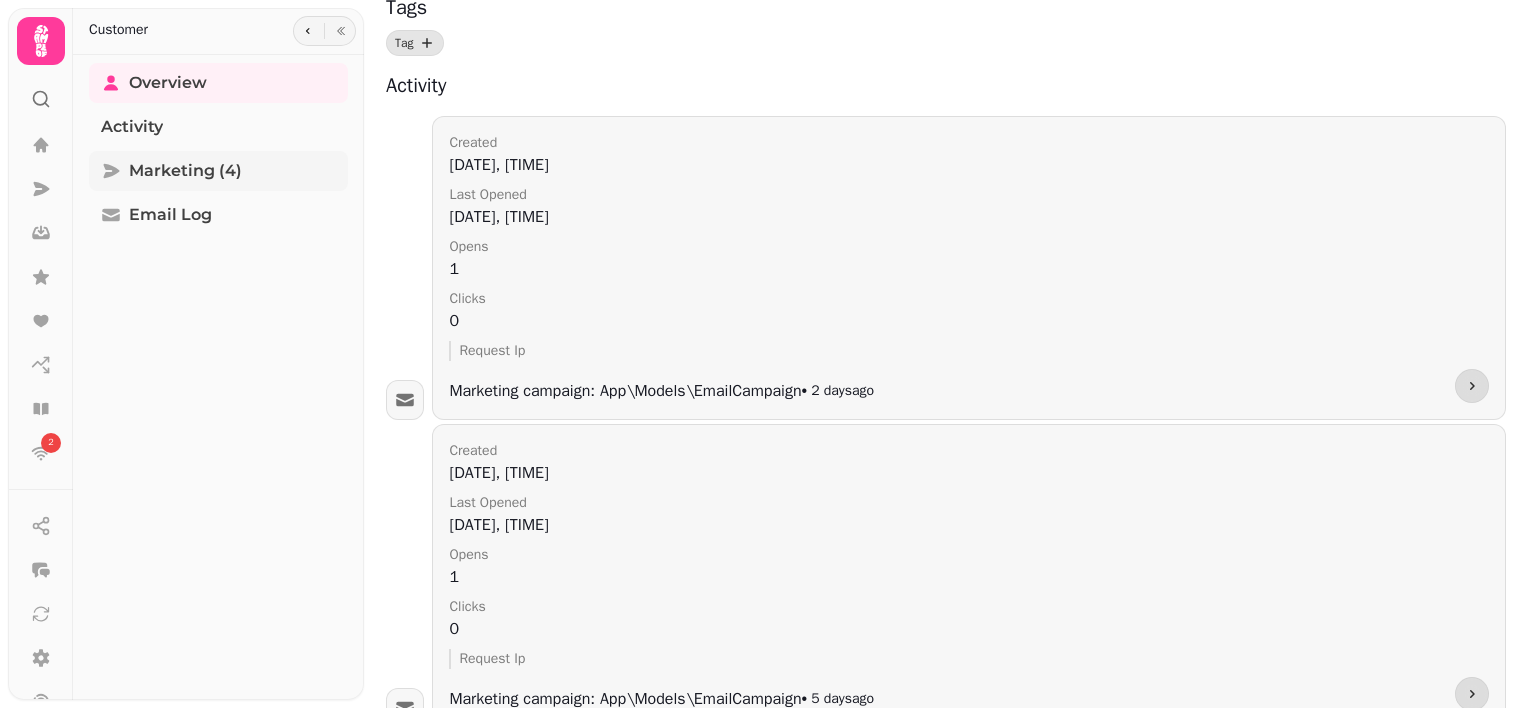 click on "Marketing (4)" at bounding box center [185, 171] 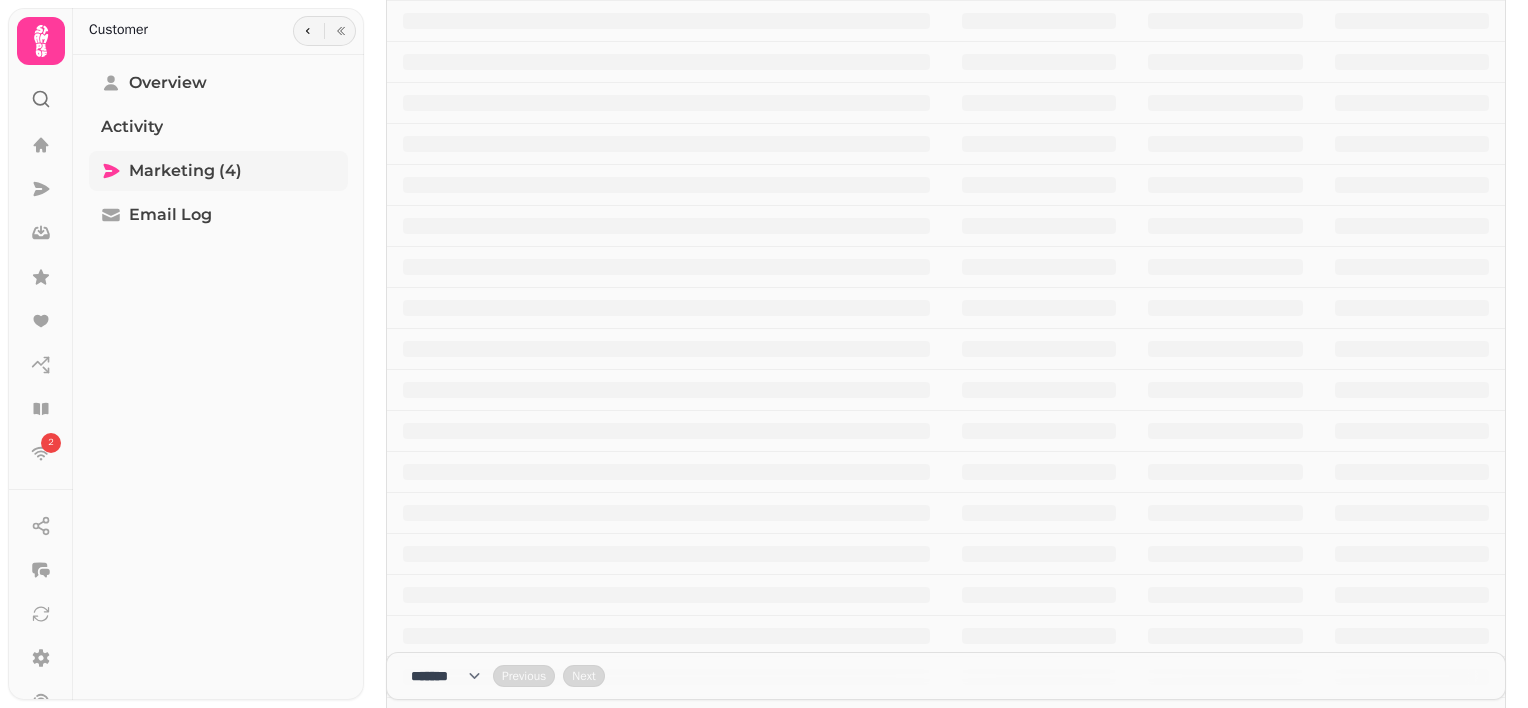 scroll, scrollTop: 0, scrollLeft: 0, axis: both 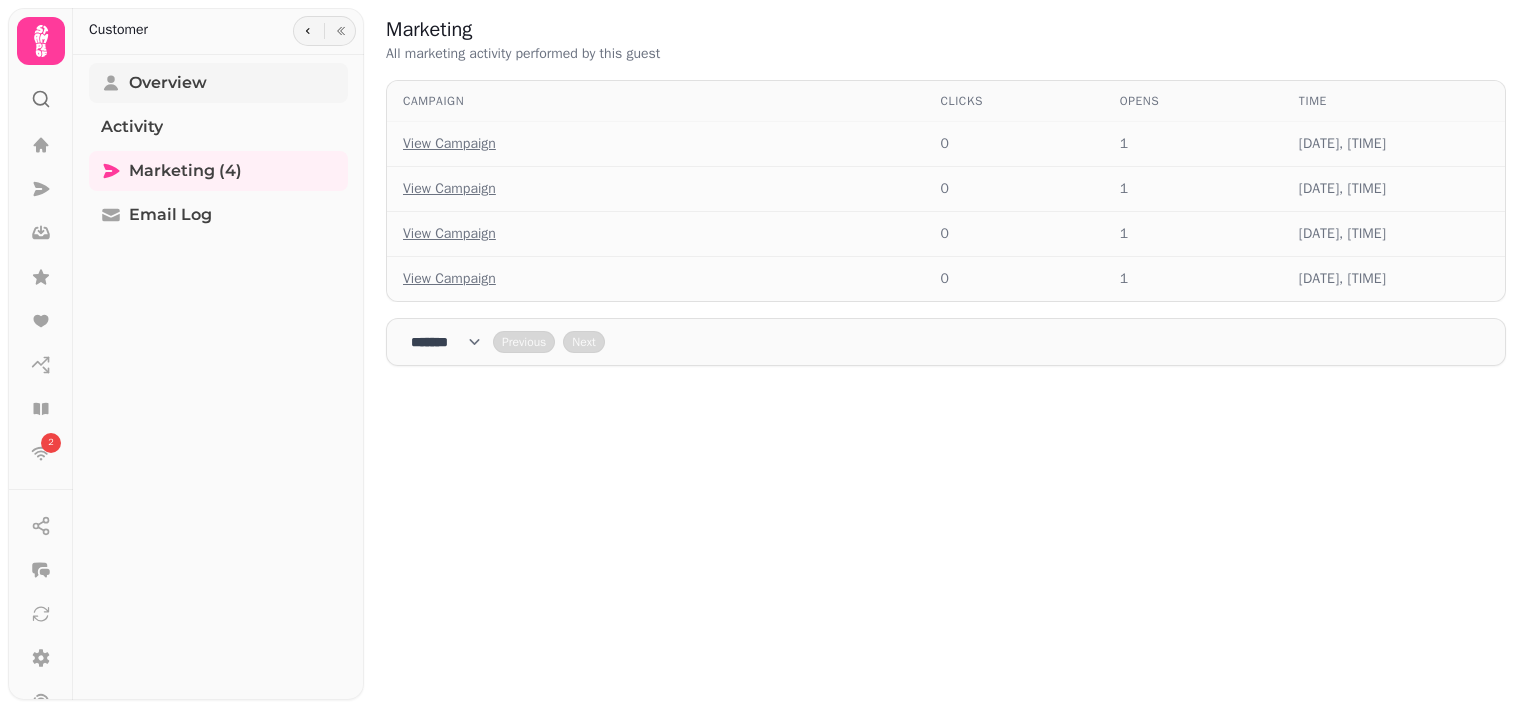 click on "Overview" at bounding box center (168, 83) 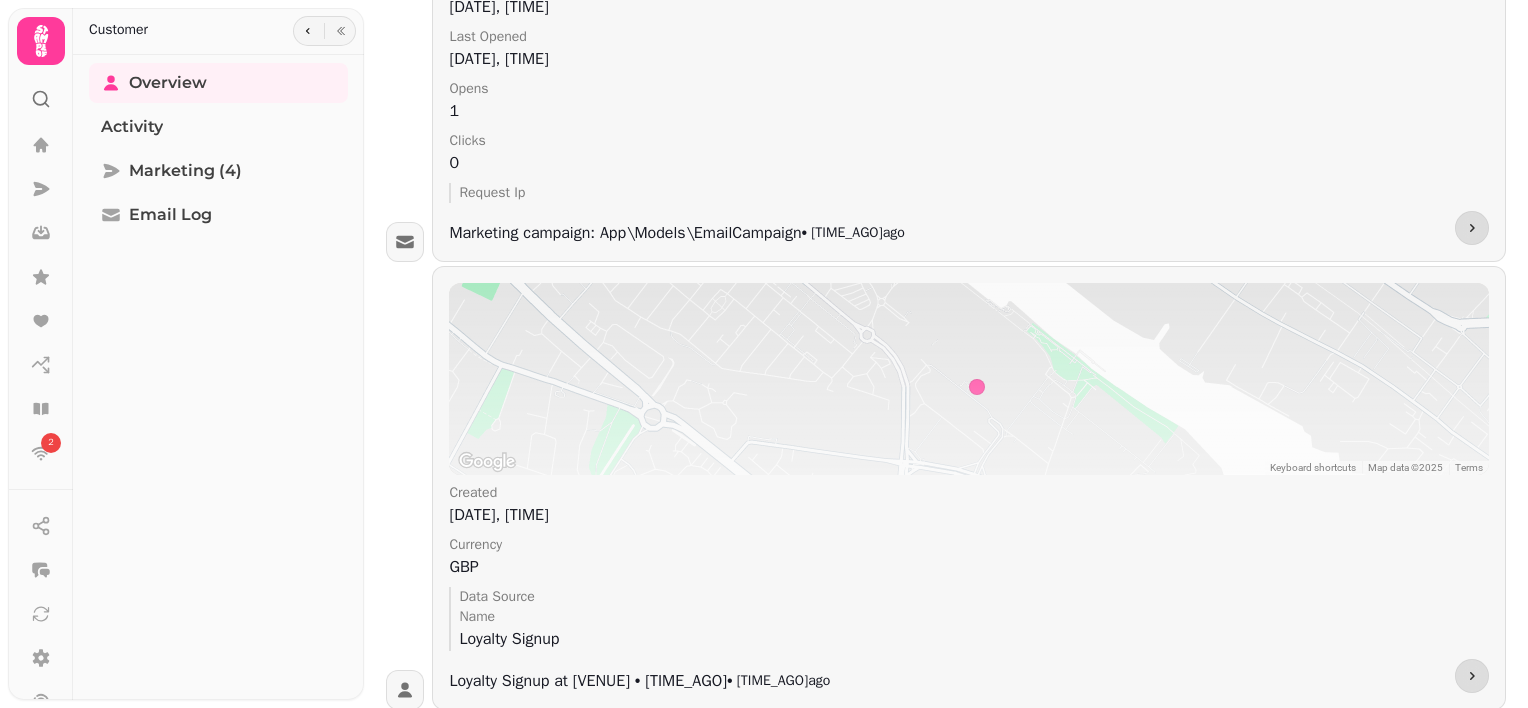 scroll, scrollTop: 1700, scrollLeft: 0, axis: vertical 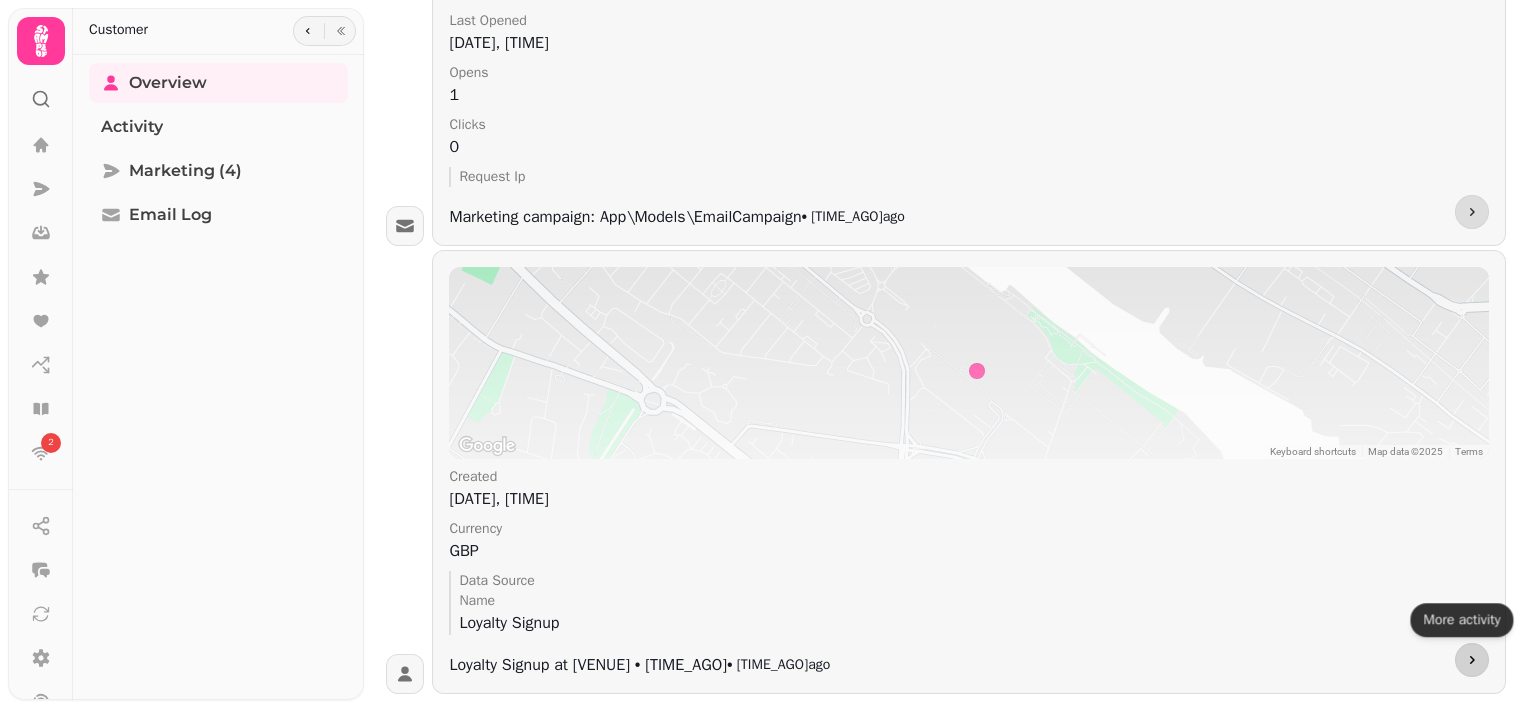 click at bounding box center (1472, 660) 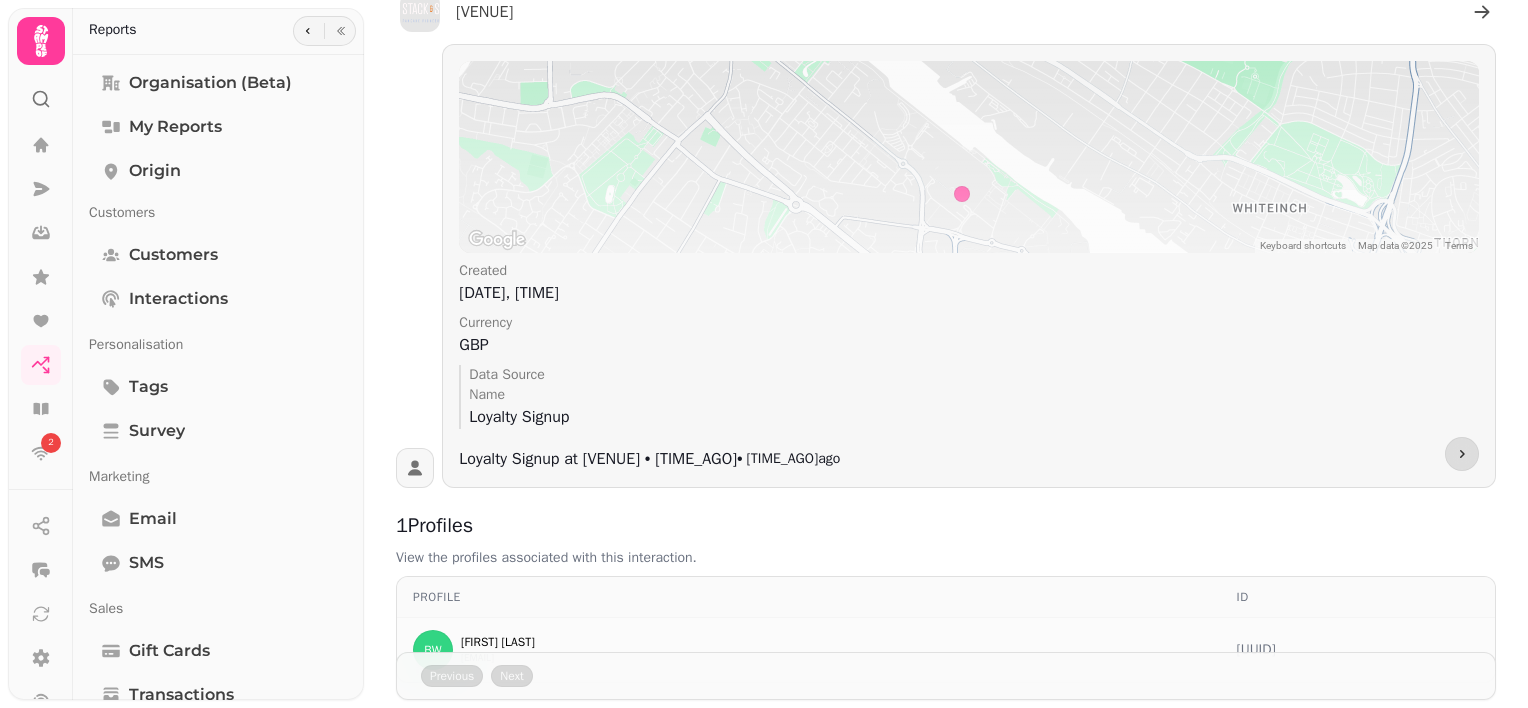 scroll, scrollTop: 249, scrollLeft: 0, axis: vertical 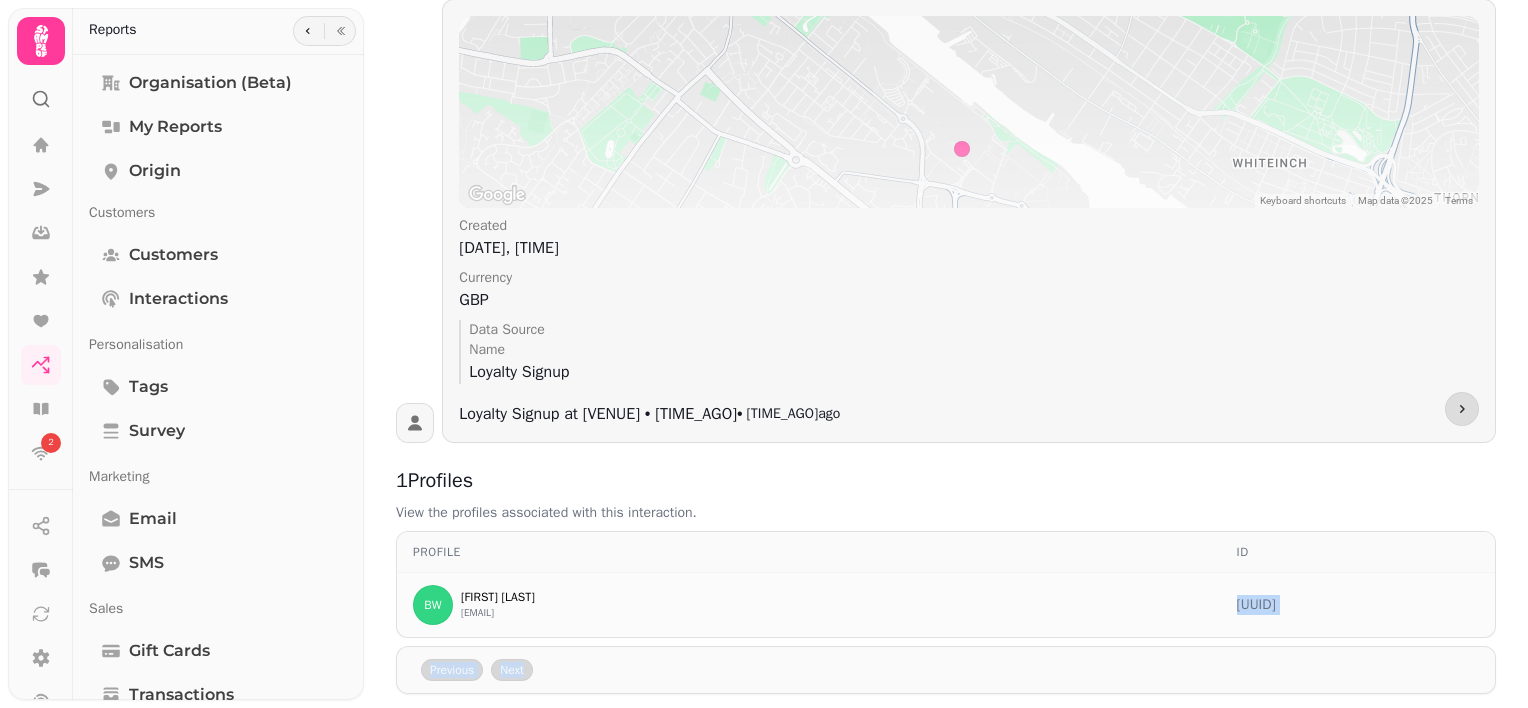 drag, startPoint x: 955, startPoint y: 606, endPoint x: 1286, endPoint y: 643, distance: 333.06155 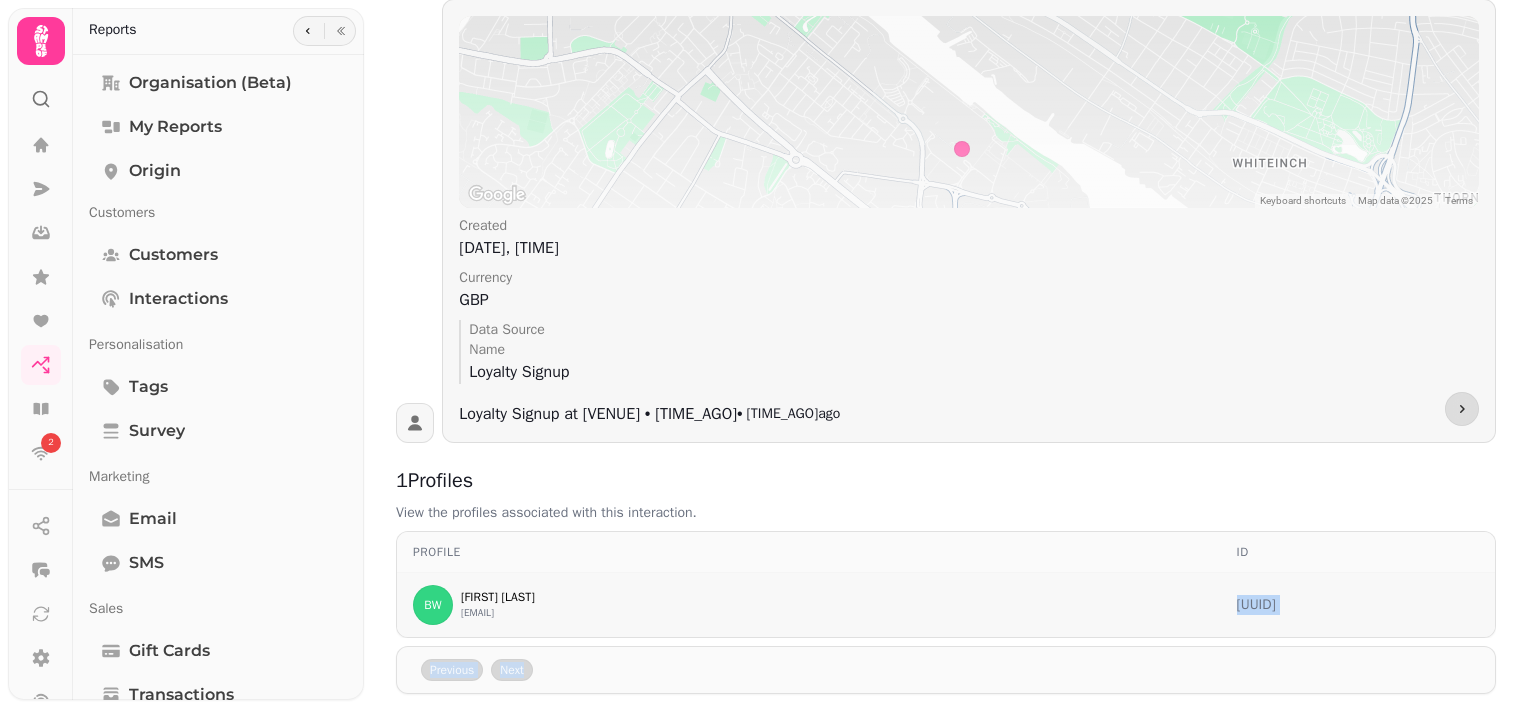 copy on "bc38db20-ec29-4523-8903-5ffa24d73be0 Previous Next" 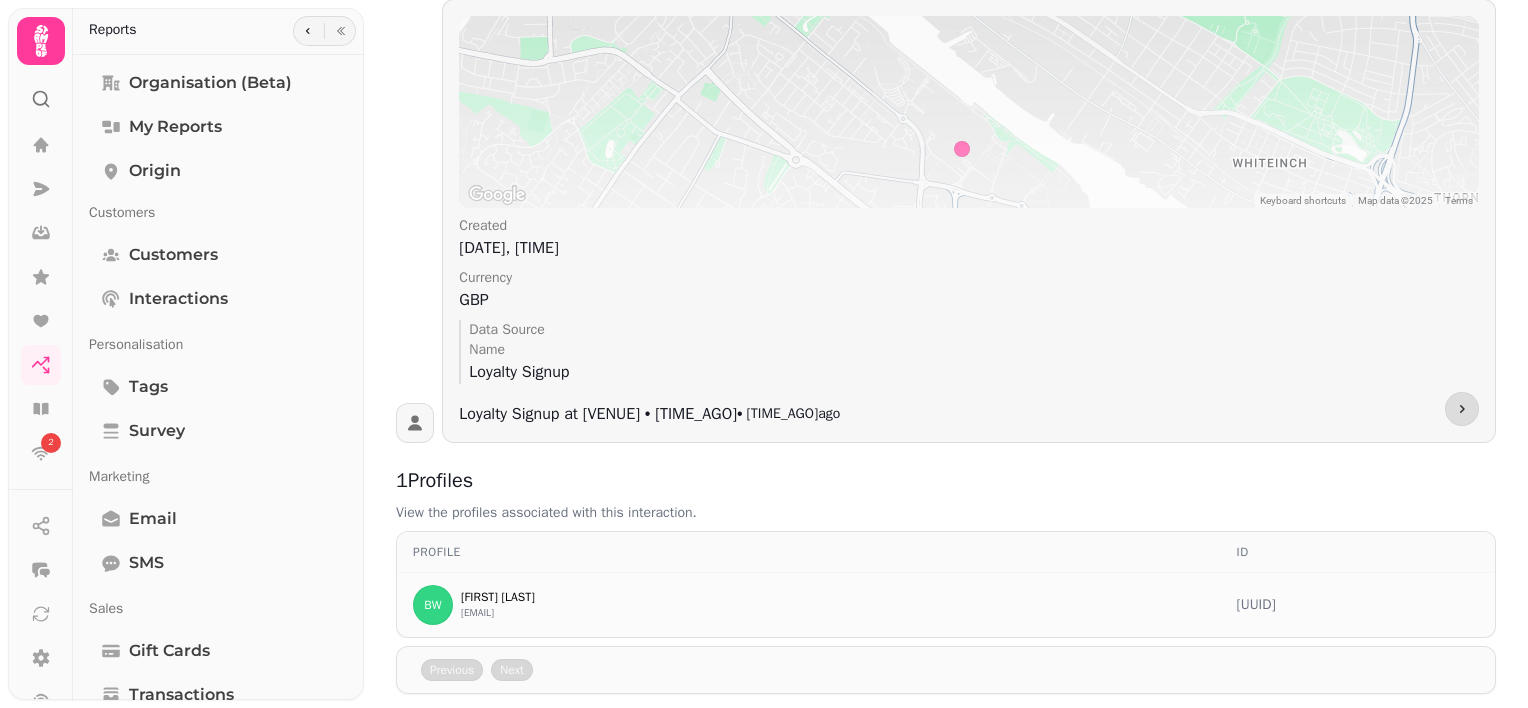 click at bounding box center [41, 37] 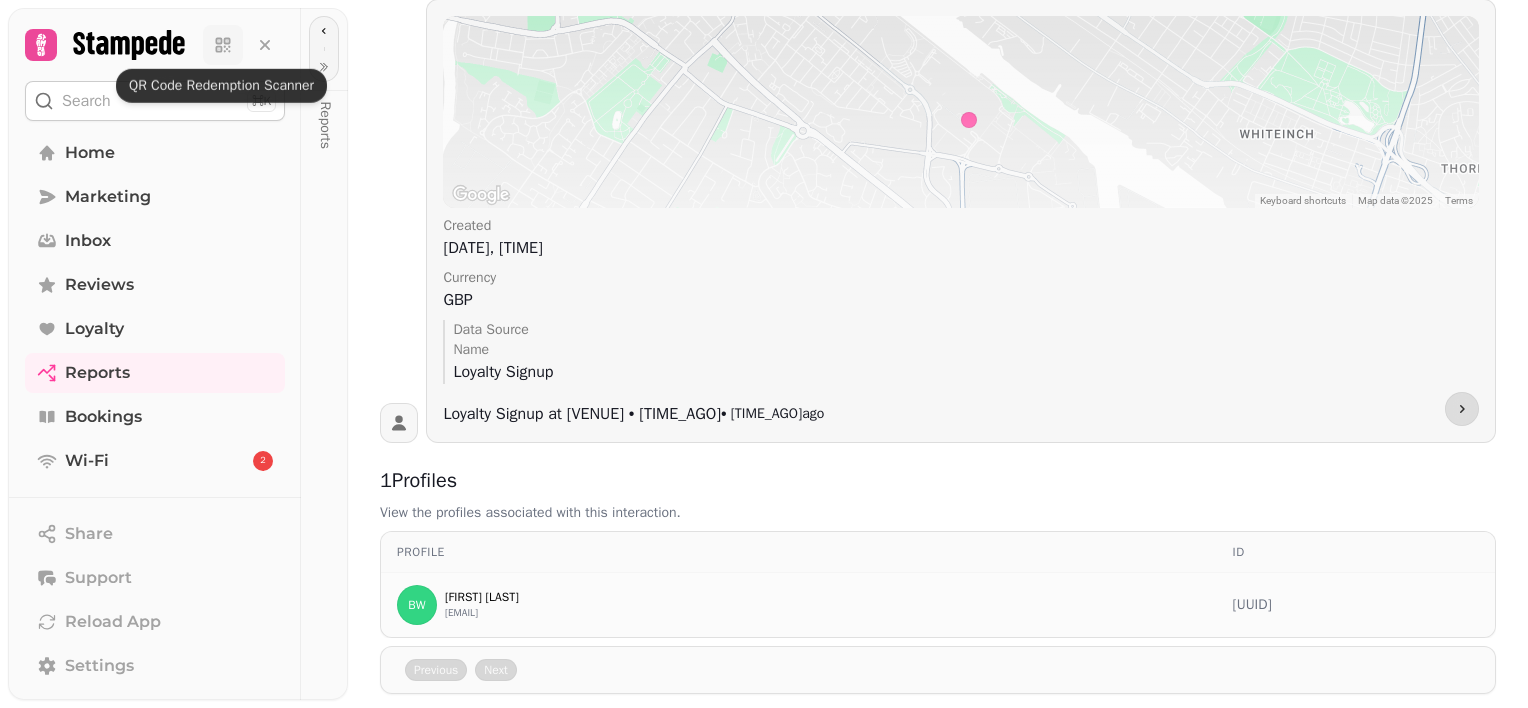 click 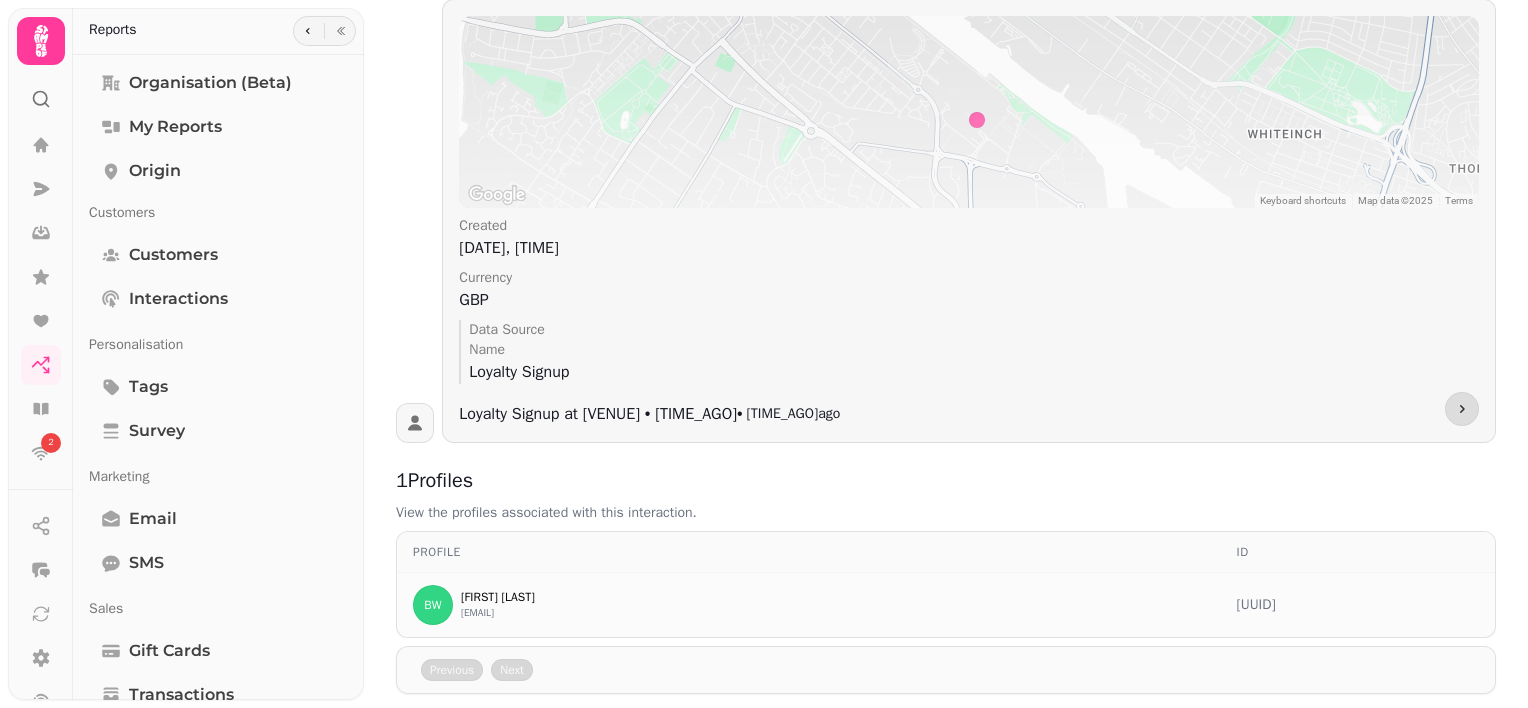 scroll, scrollTop: 0, scrollLeft: 0, axis: both 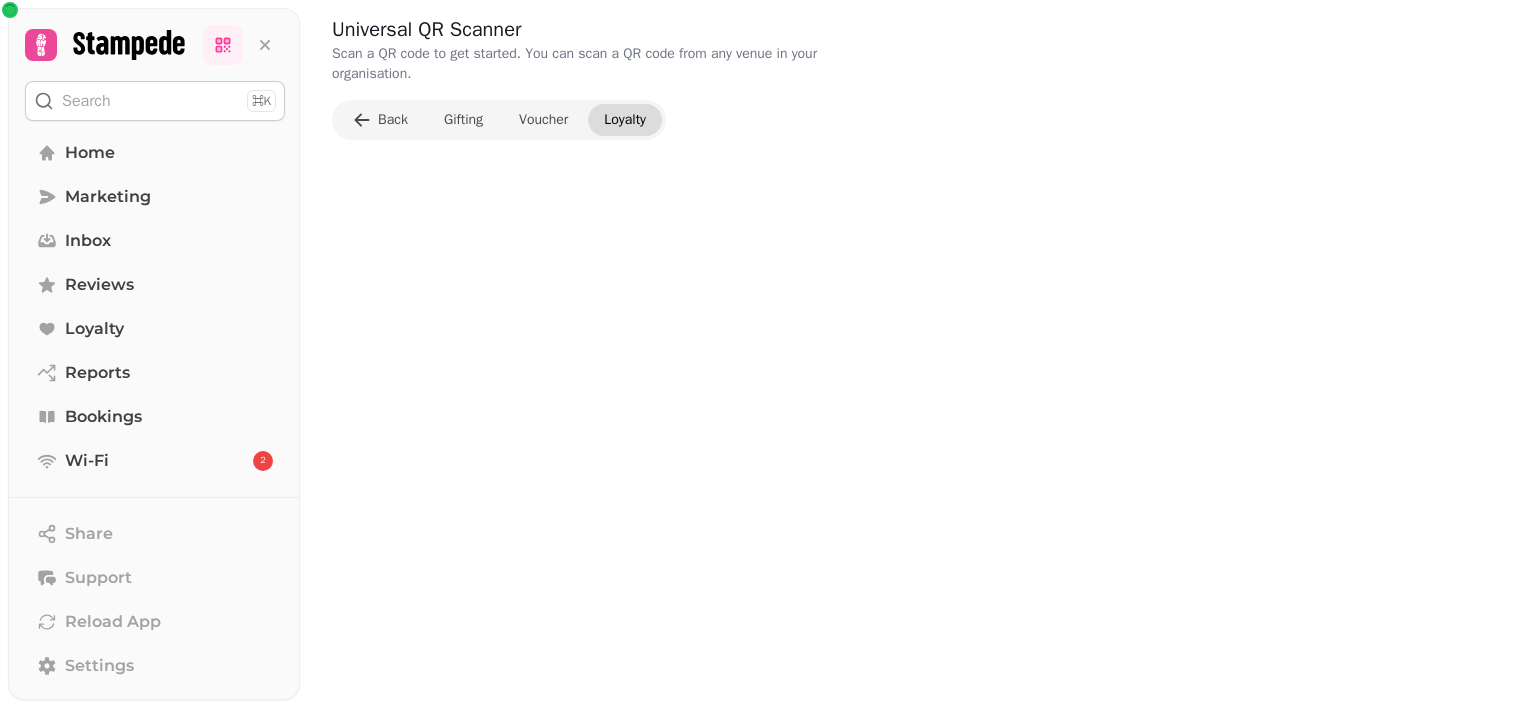 click on "Loyalty" at bounding box center [625, 120] 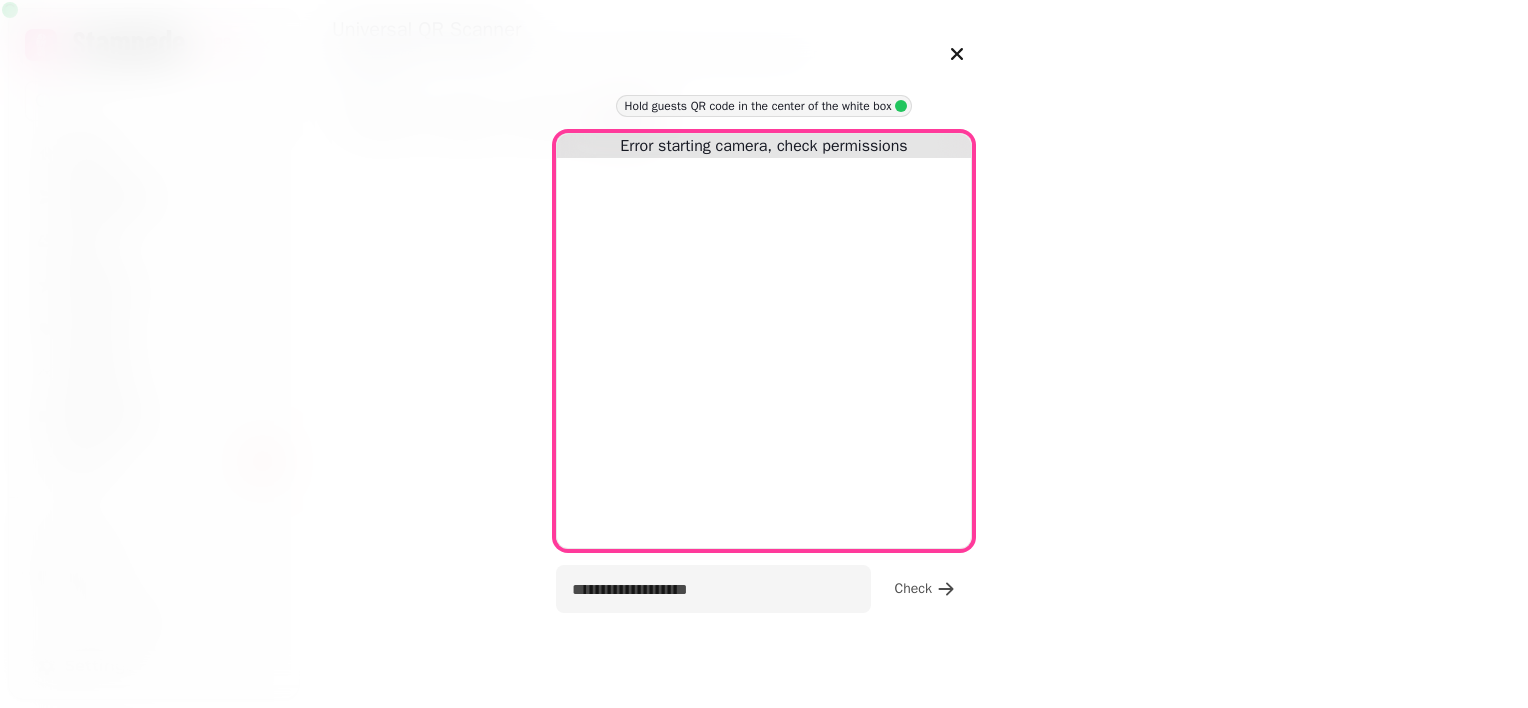 select on "**********" 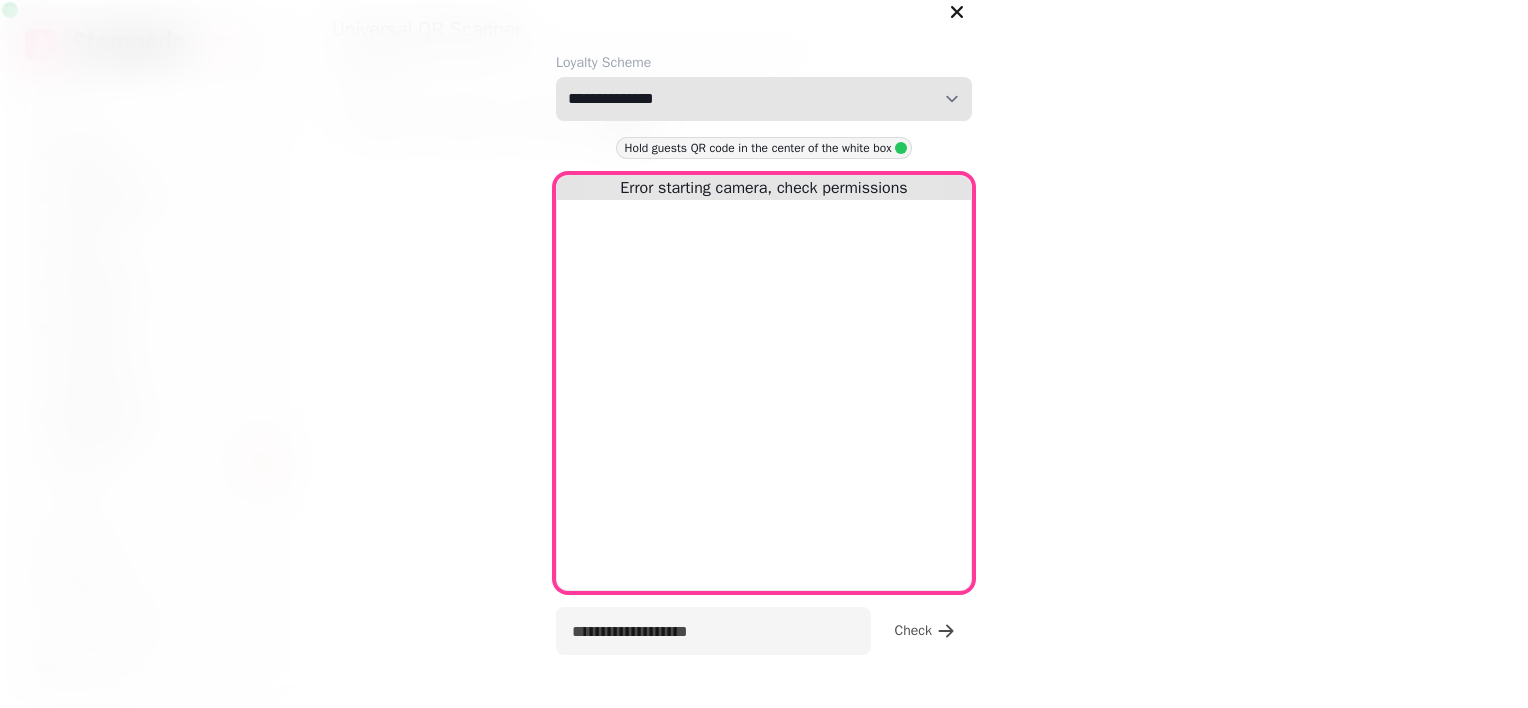 click on "[REDACTED] [REDACTED] [REDACTED] [REDACTED] [REDACTED] [REDACTED]" at bounding box center [764, 99] 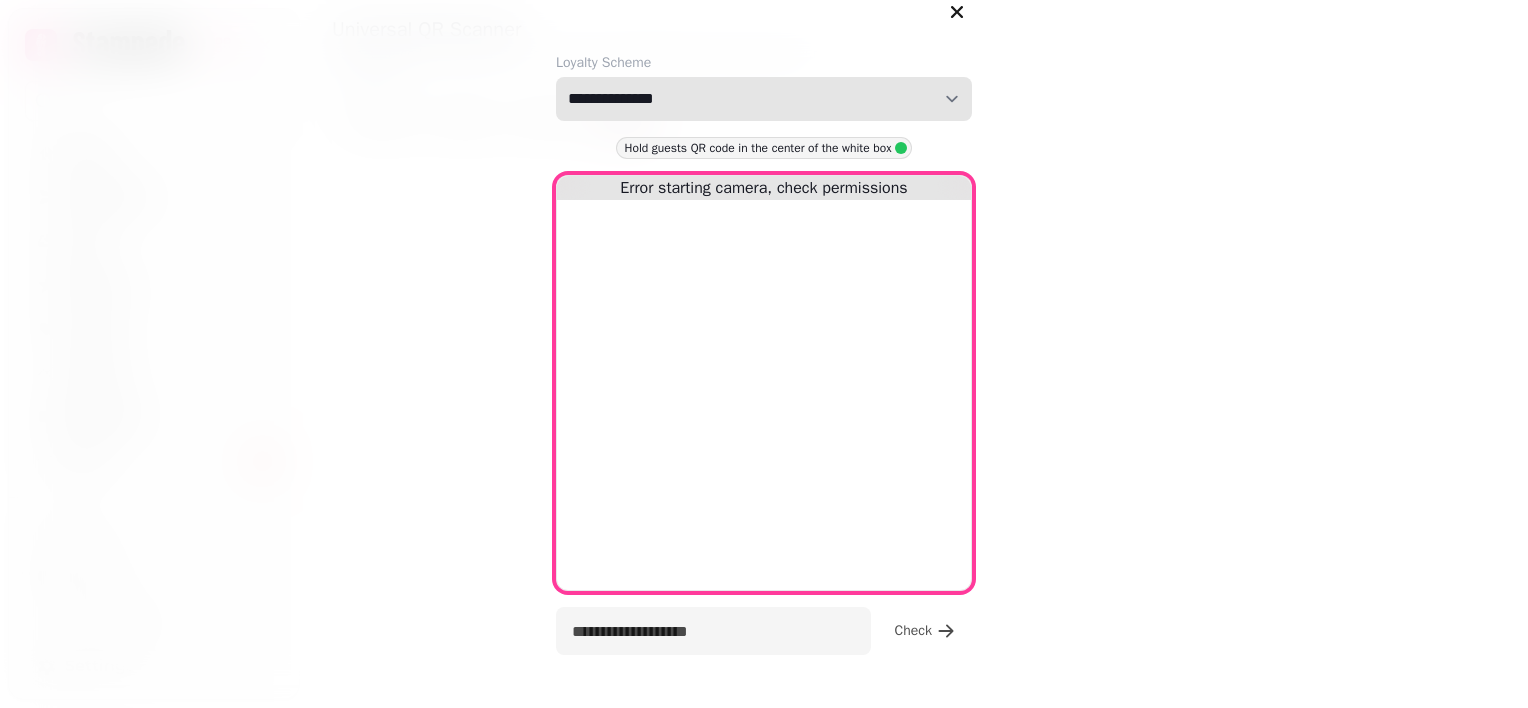 click on "[REDACTED] [REDACTED] [REDACTED] [REDACTED] [REDACTED] [REDACTED]" at bounding box center (764, 99) 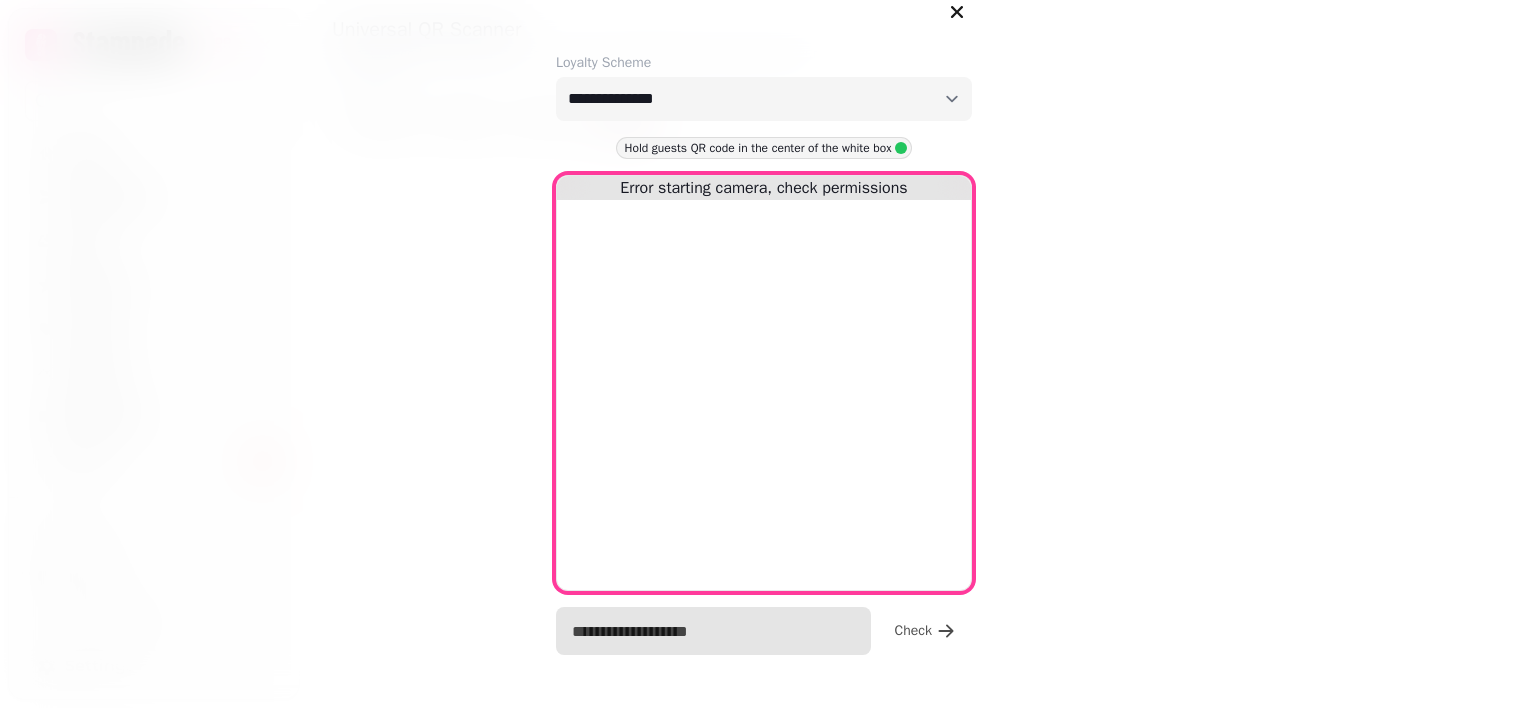 click at bounding box center [713, 631] 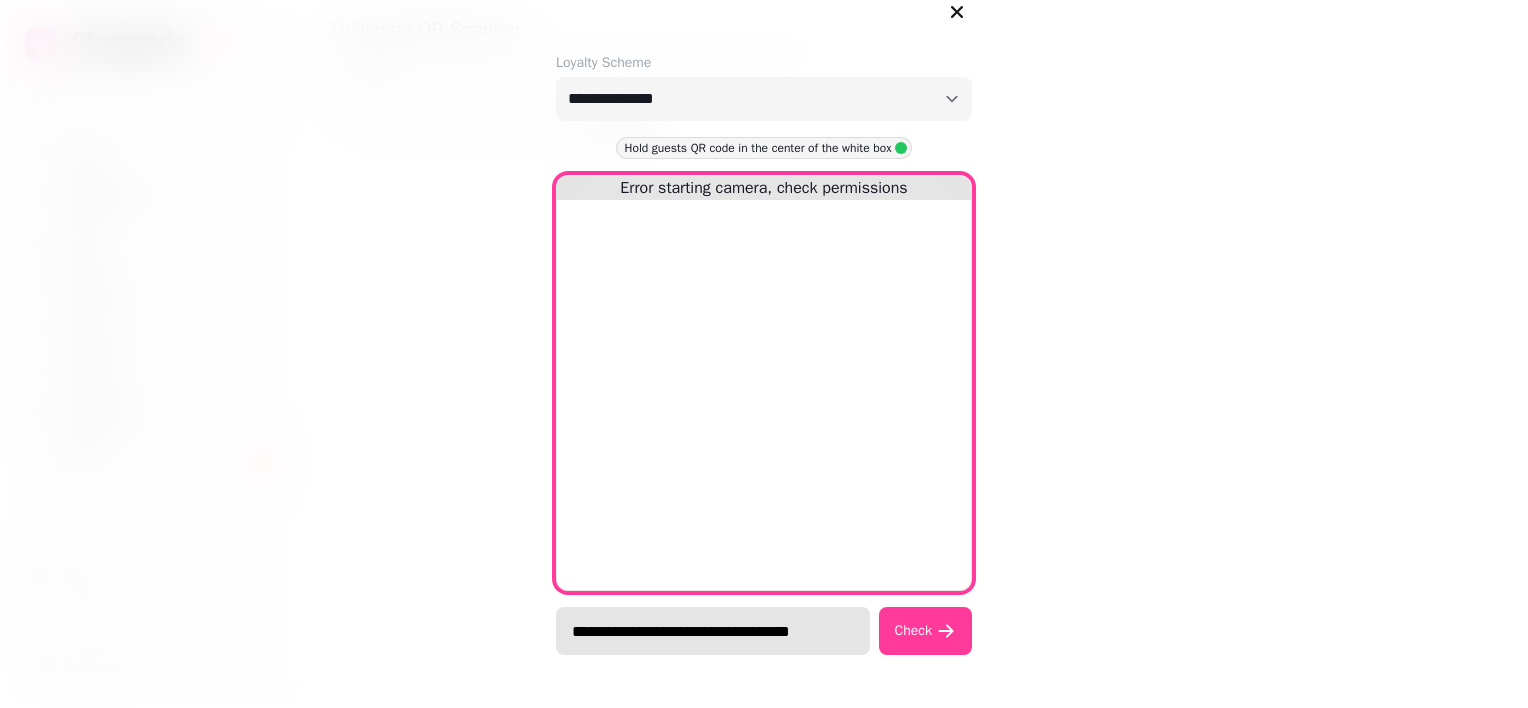 scroll, scrollTop: 0, scrollLeft: 13, axis: horizontal 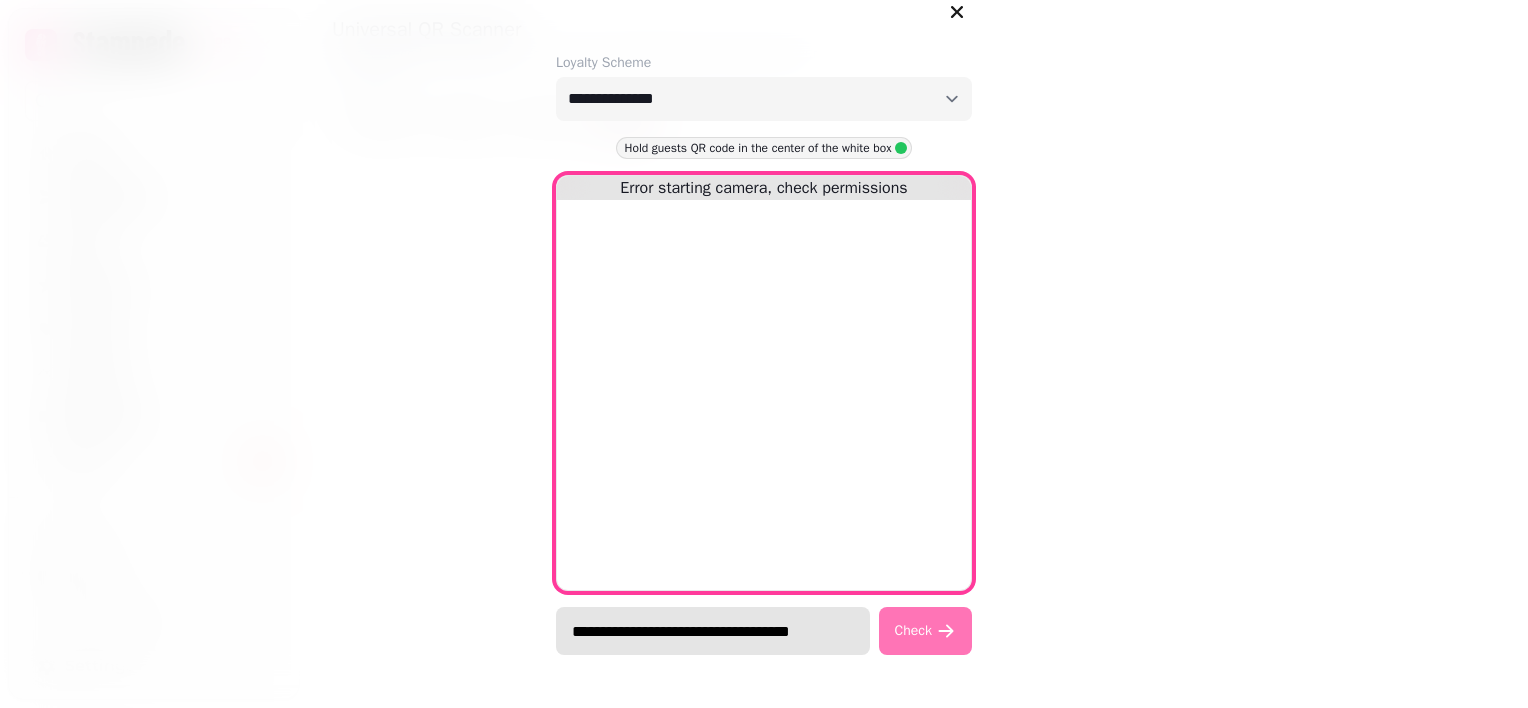 type on "**********" 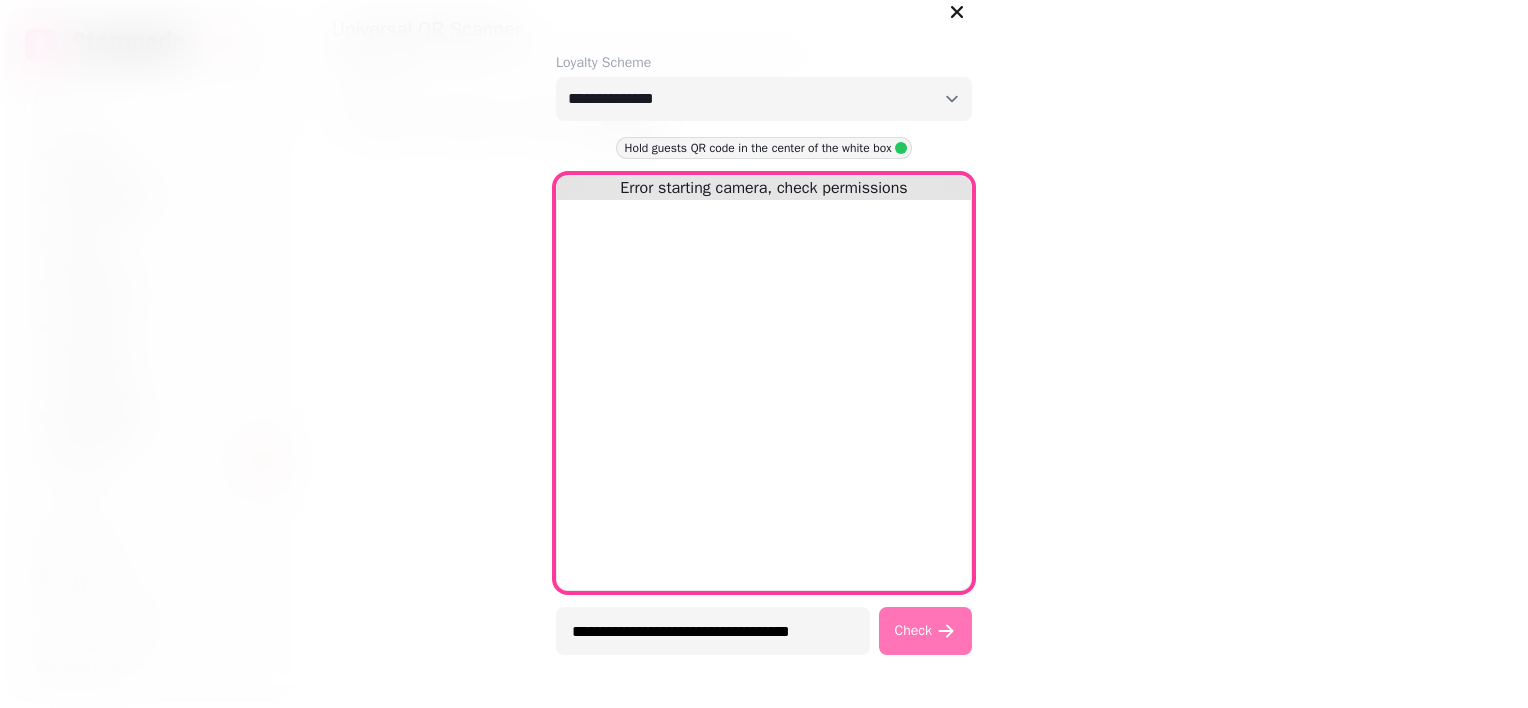 click on "Check" at bounding box center (913, 631) 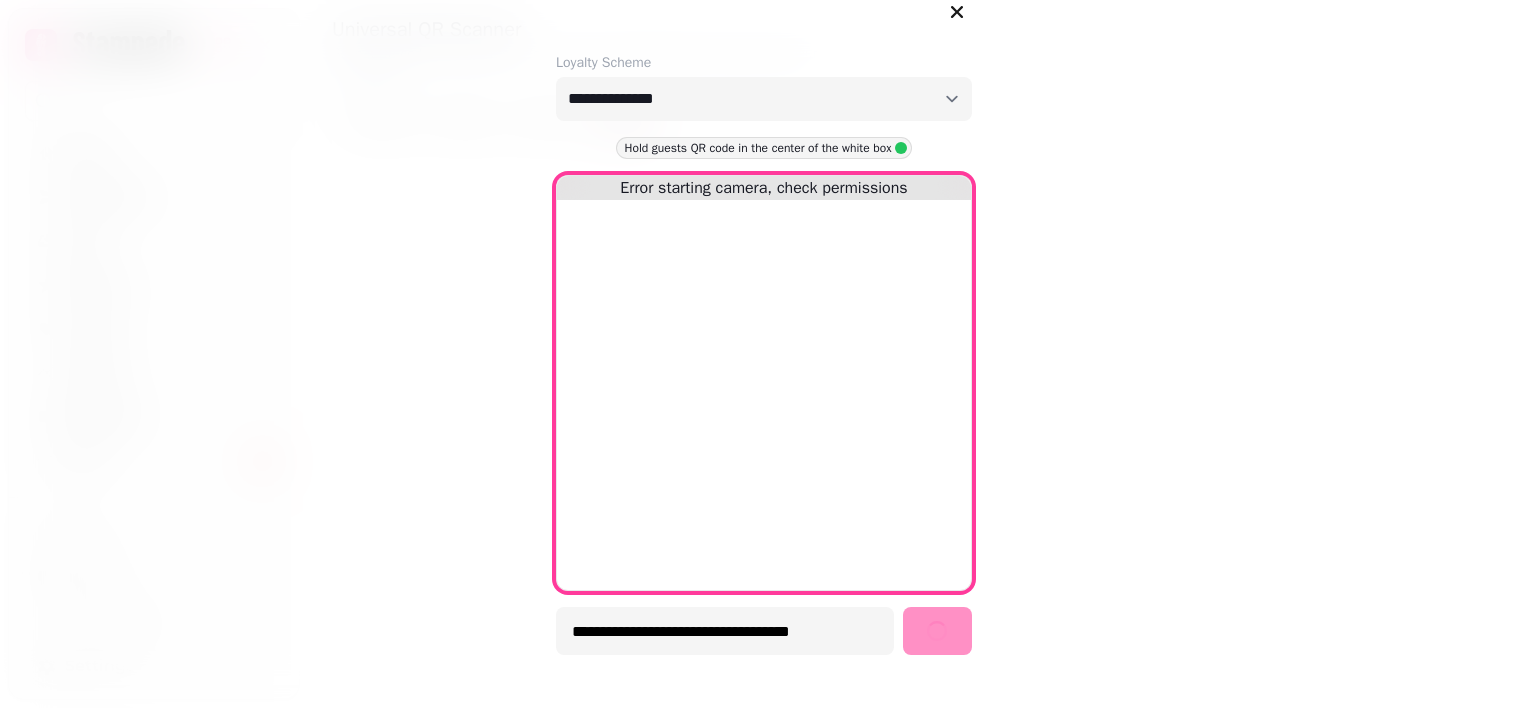 scroll, scrollTop: 0, scrollLeft: 0, axis: both 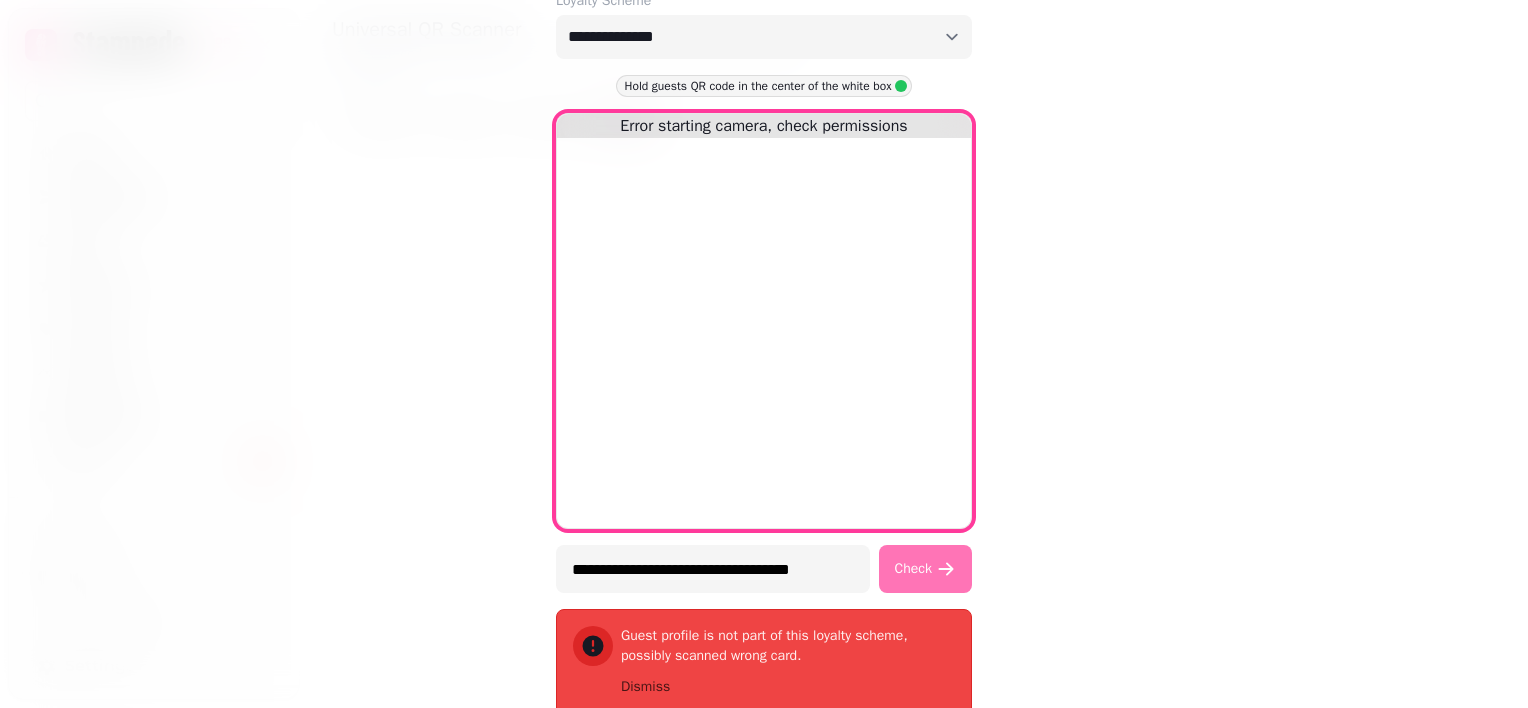 click on "Check" at bounding box center (925, 569) 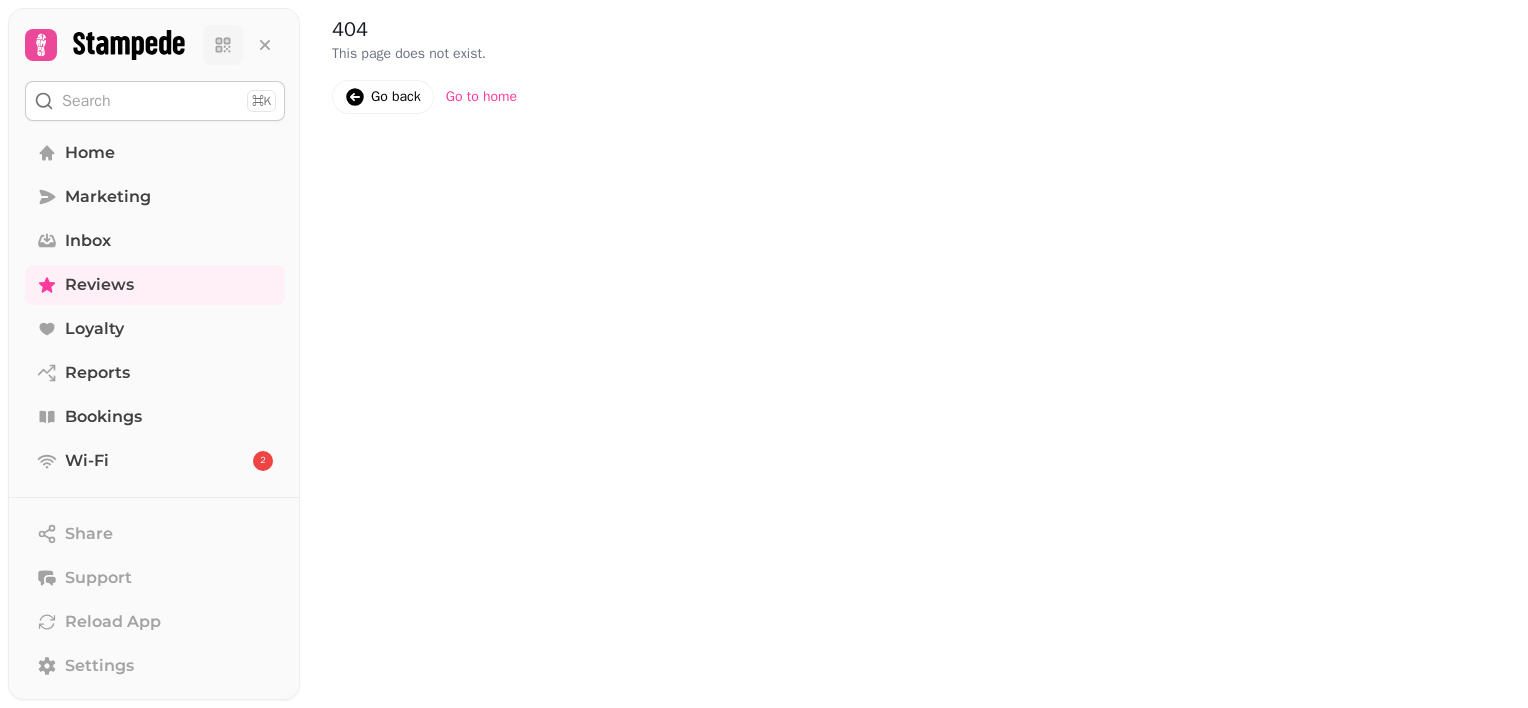 scroll, scrollTop: 0, scrollLeft: 0, axis: both 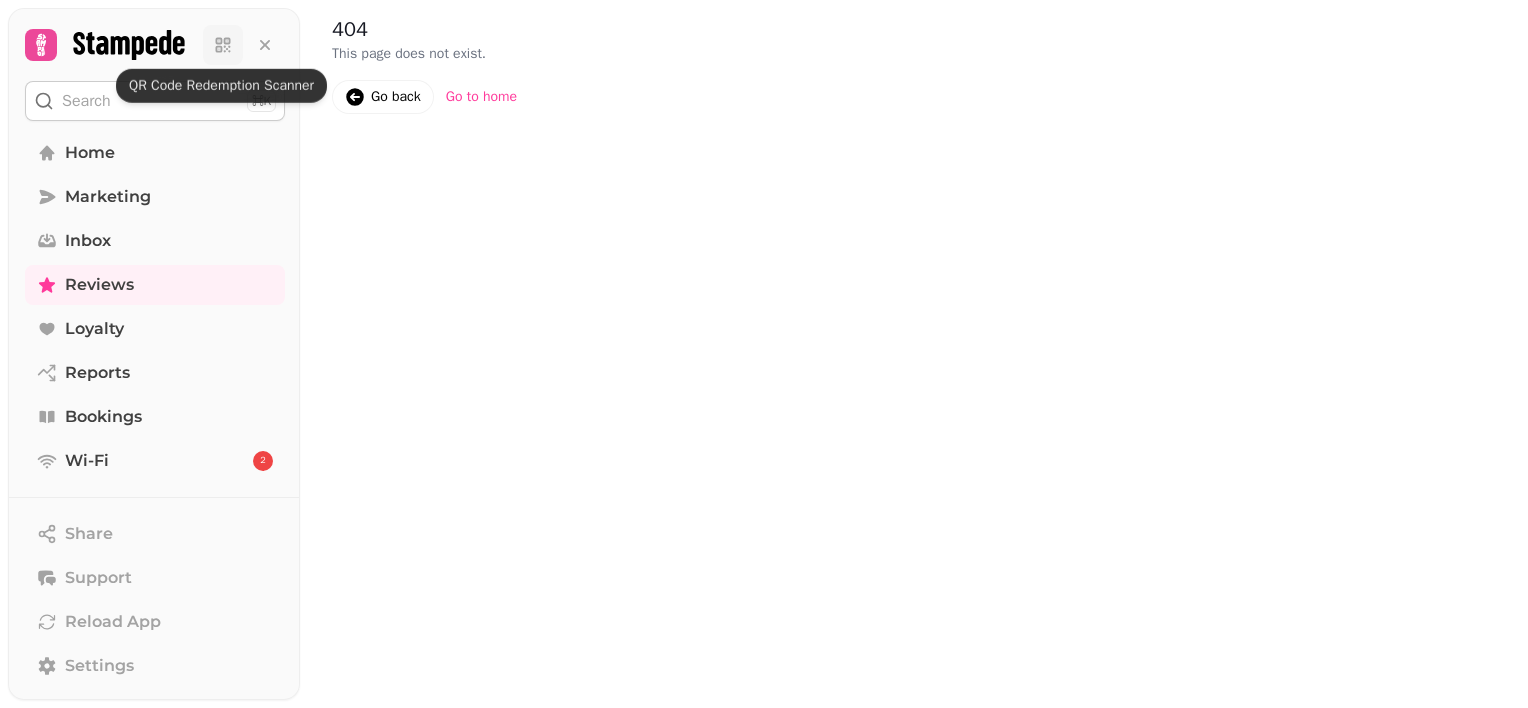 click 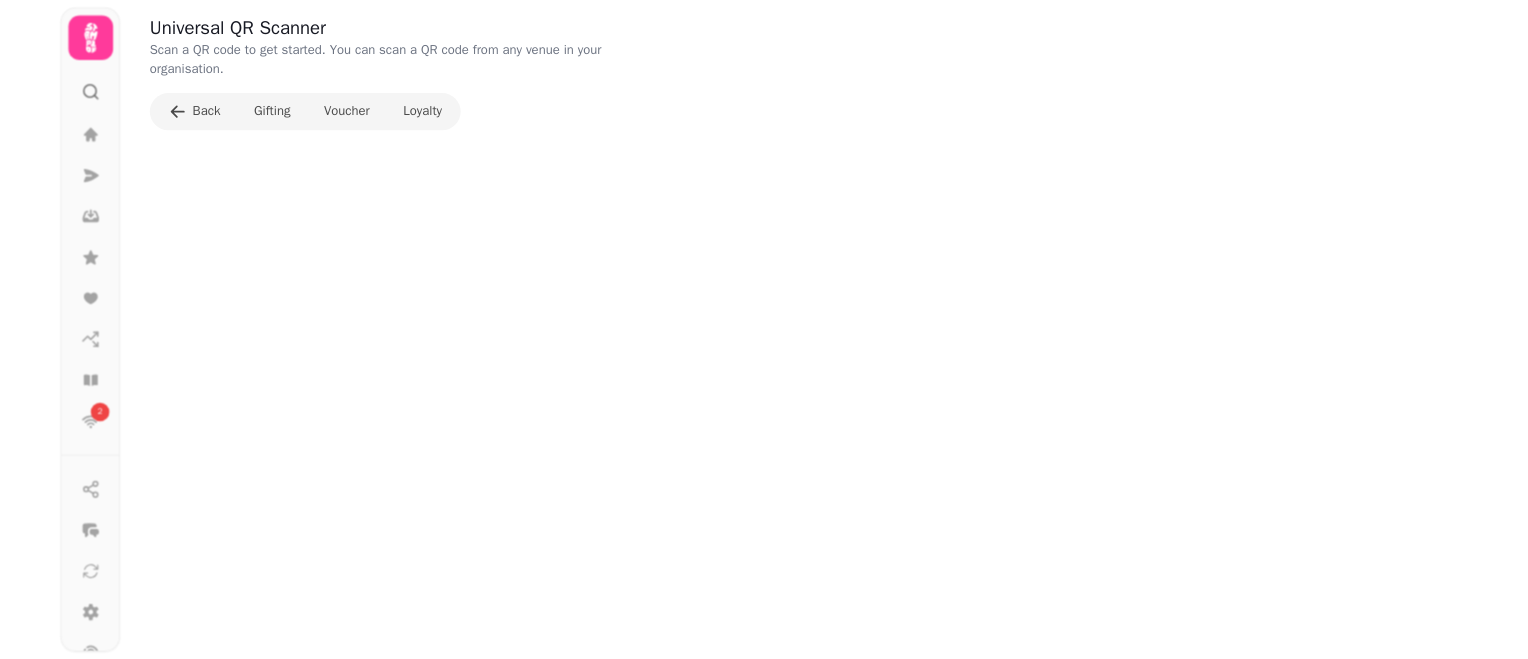 scroll, scrollTop: 0, scrollLeft: 0, axis: both 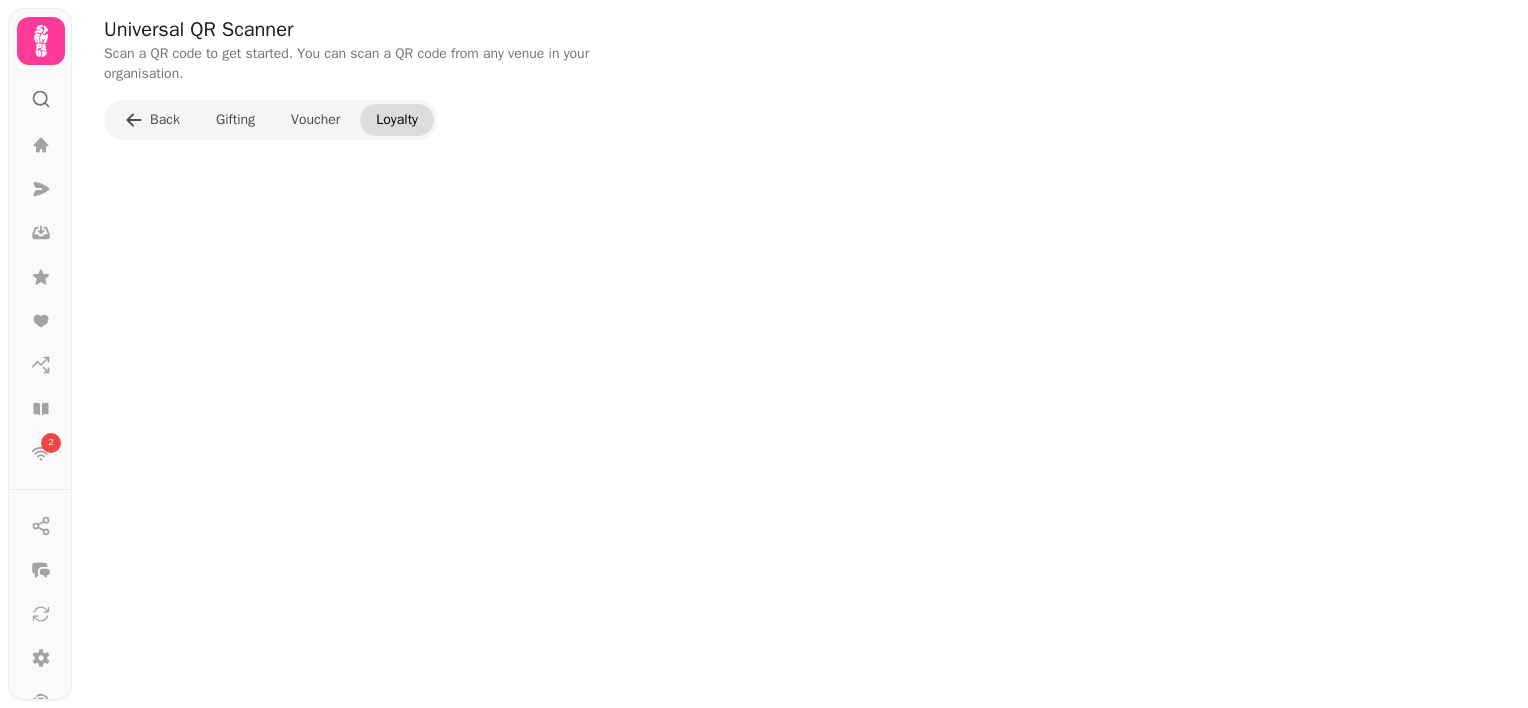 click on "Loyalty" at bounding box center [397, 120] 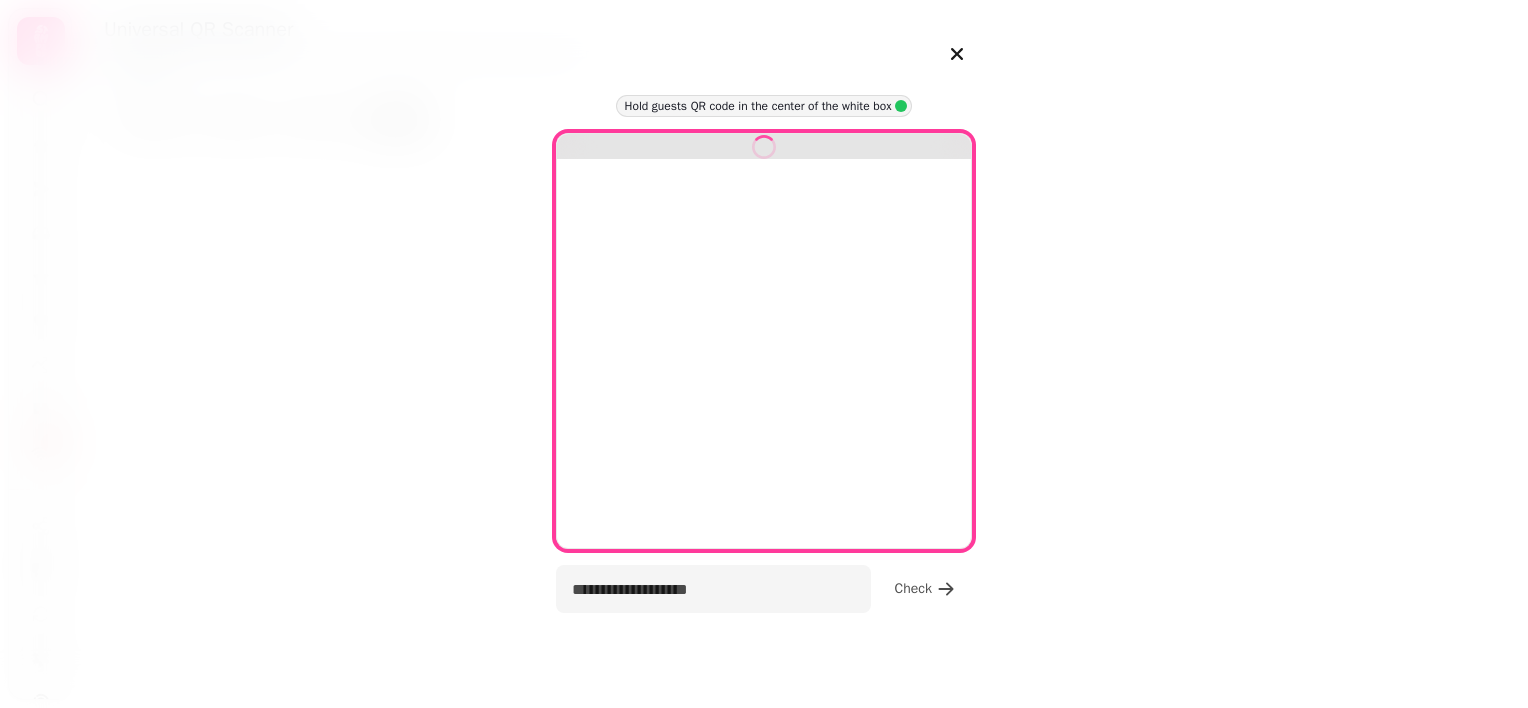 select on "**********" 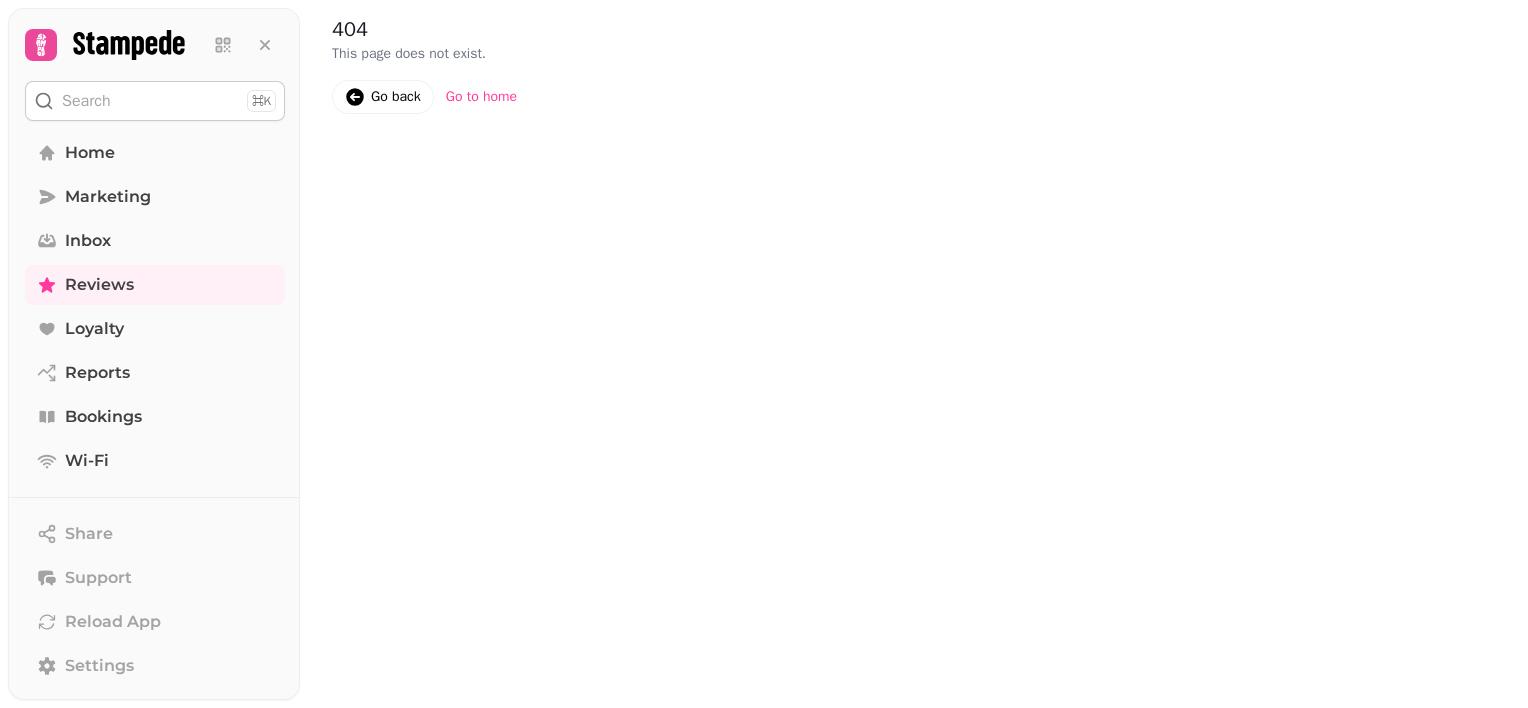 scroll, scrollTop: 0, scrollLeft: 0, axis: both 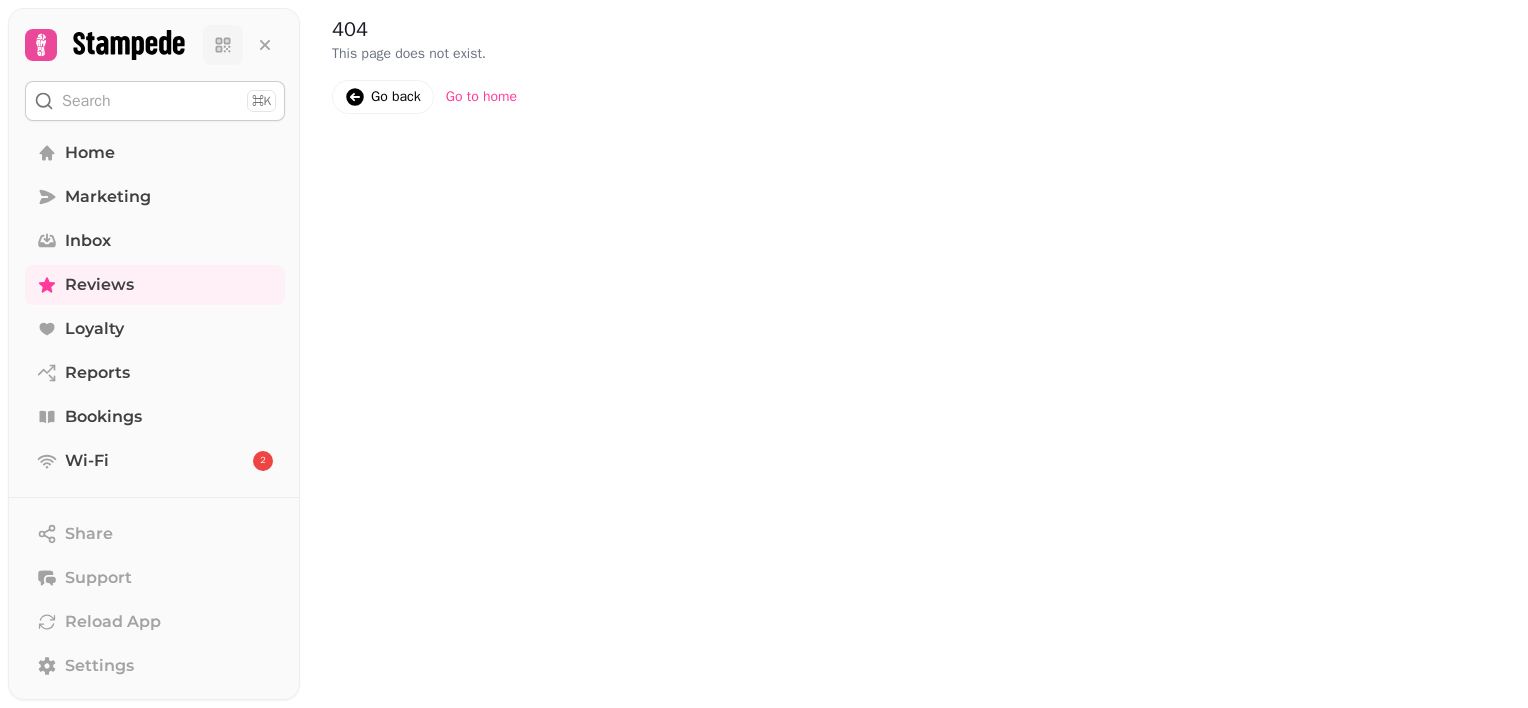 click 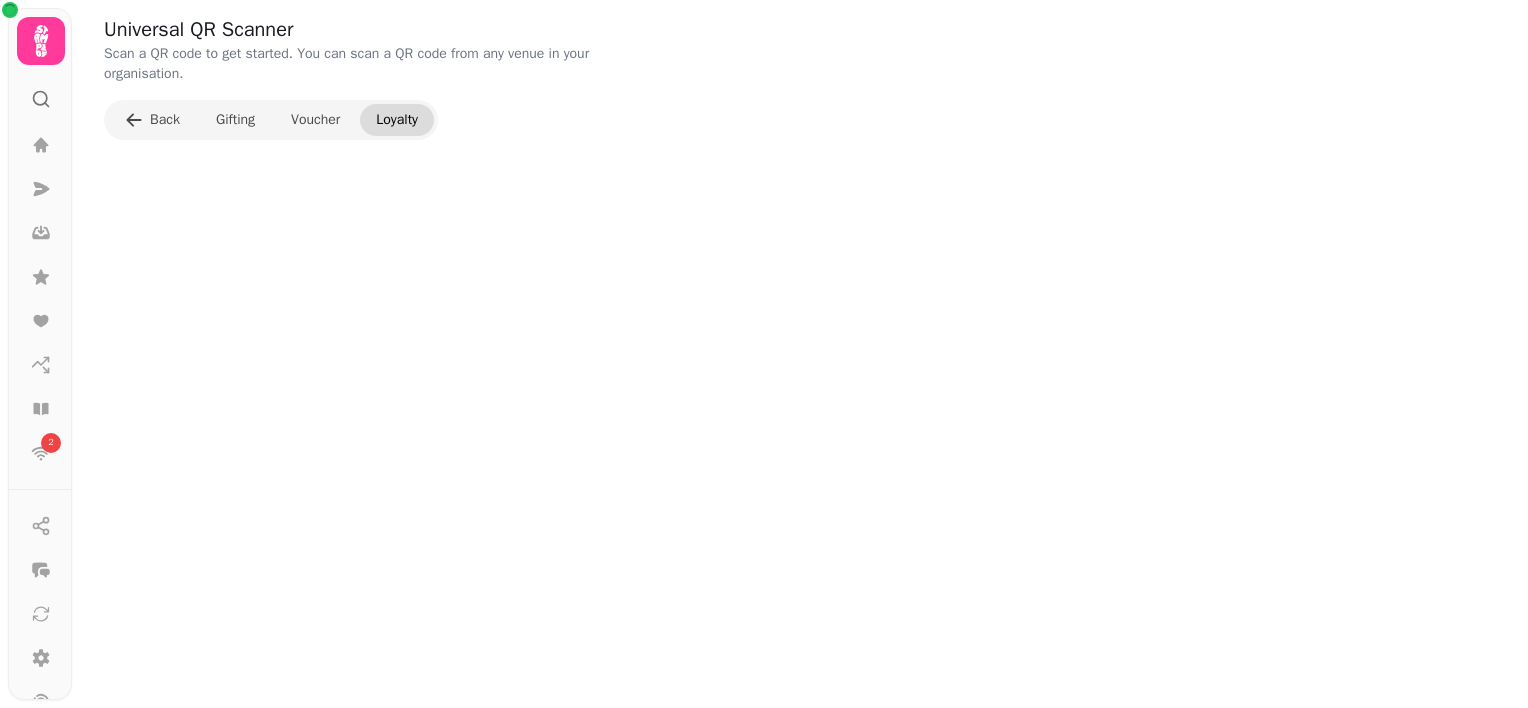 click on "Loyalty" at bounding box center [397, 120] 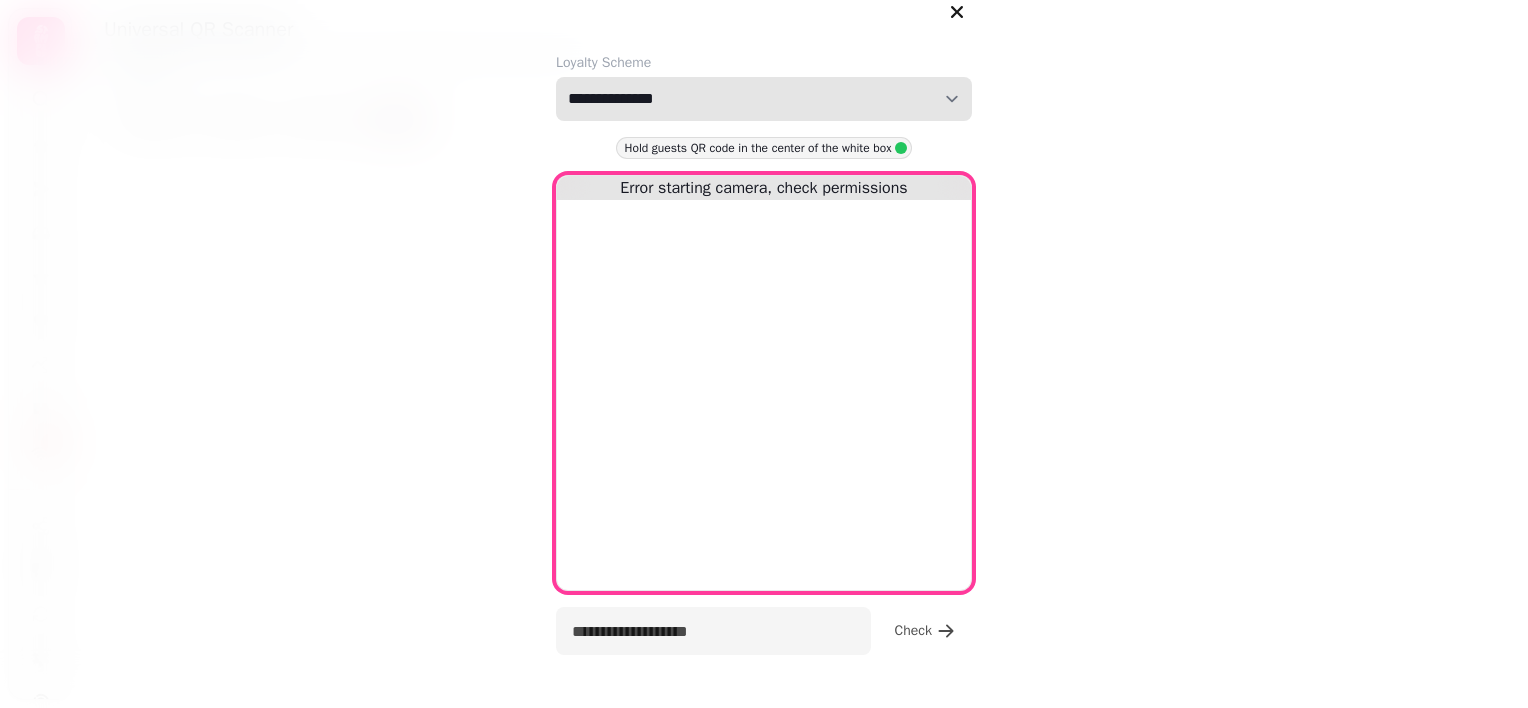 click on "[REDACTED] [REDACTED] [REDACTED] [REDACTED] [REDACTED] [REDACTED]" at bounding box center (764, 99) 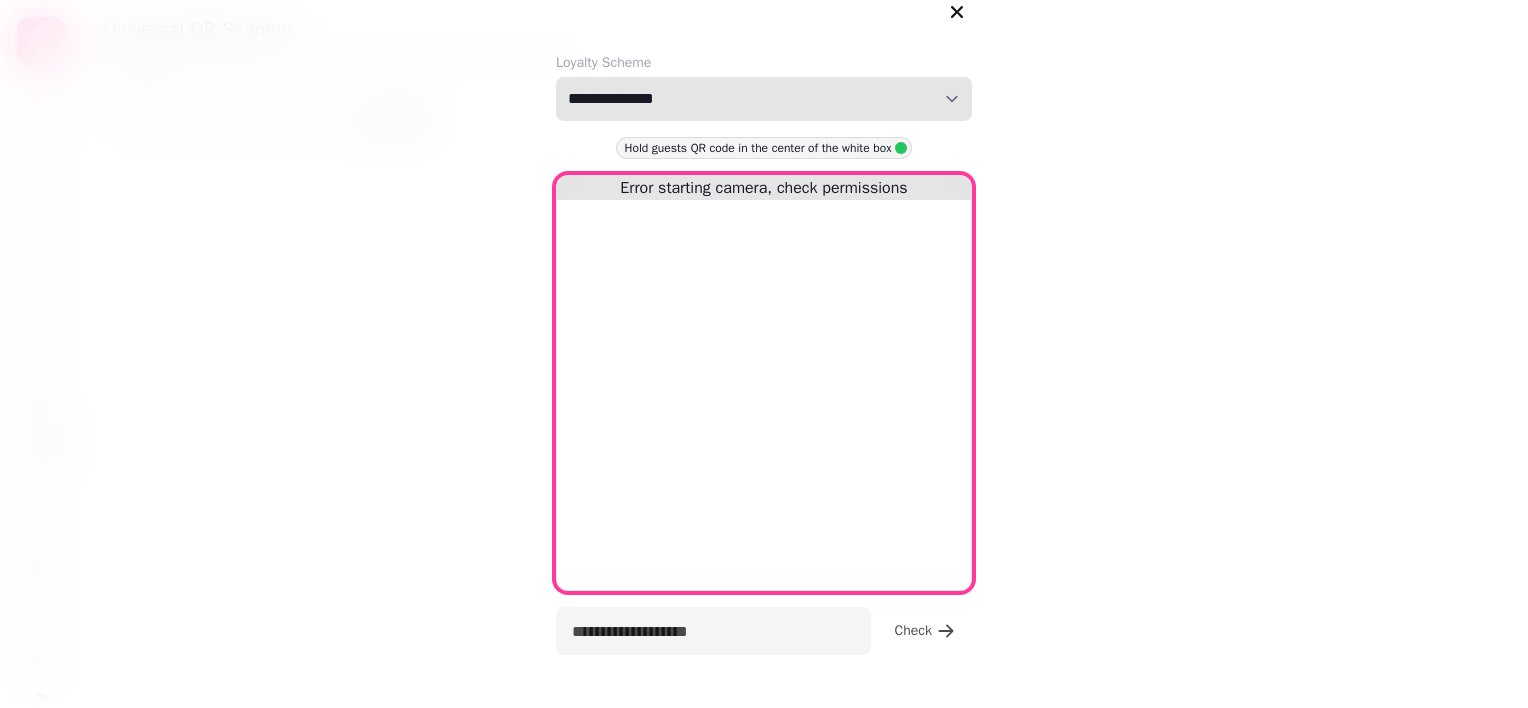 select on "**********" 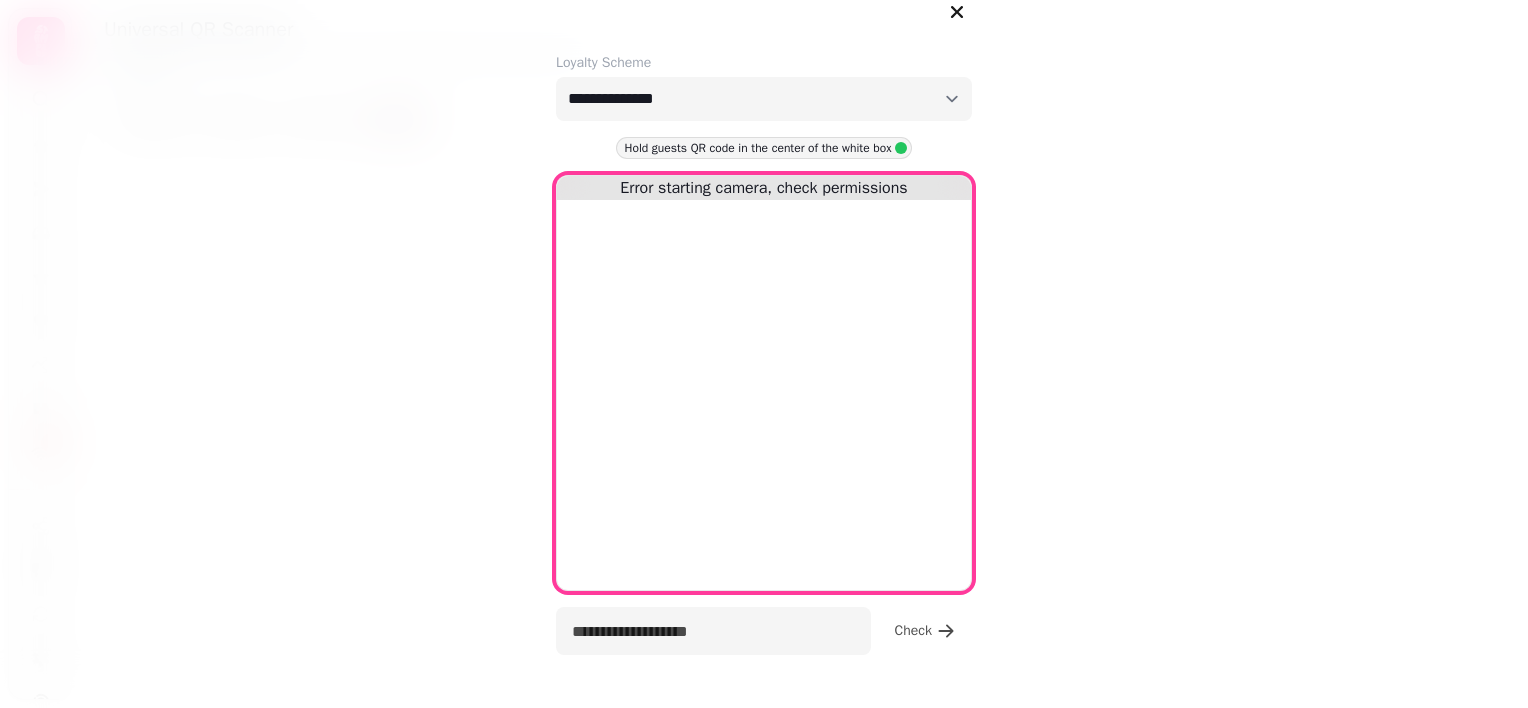 click at bounding box center [764, 188] 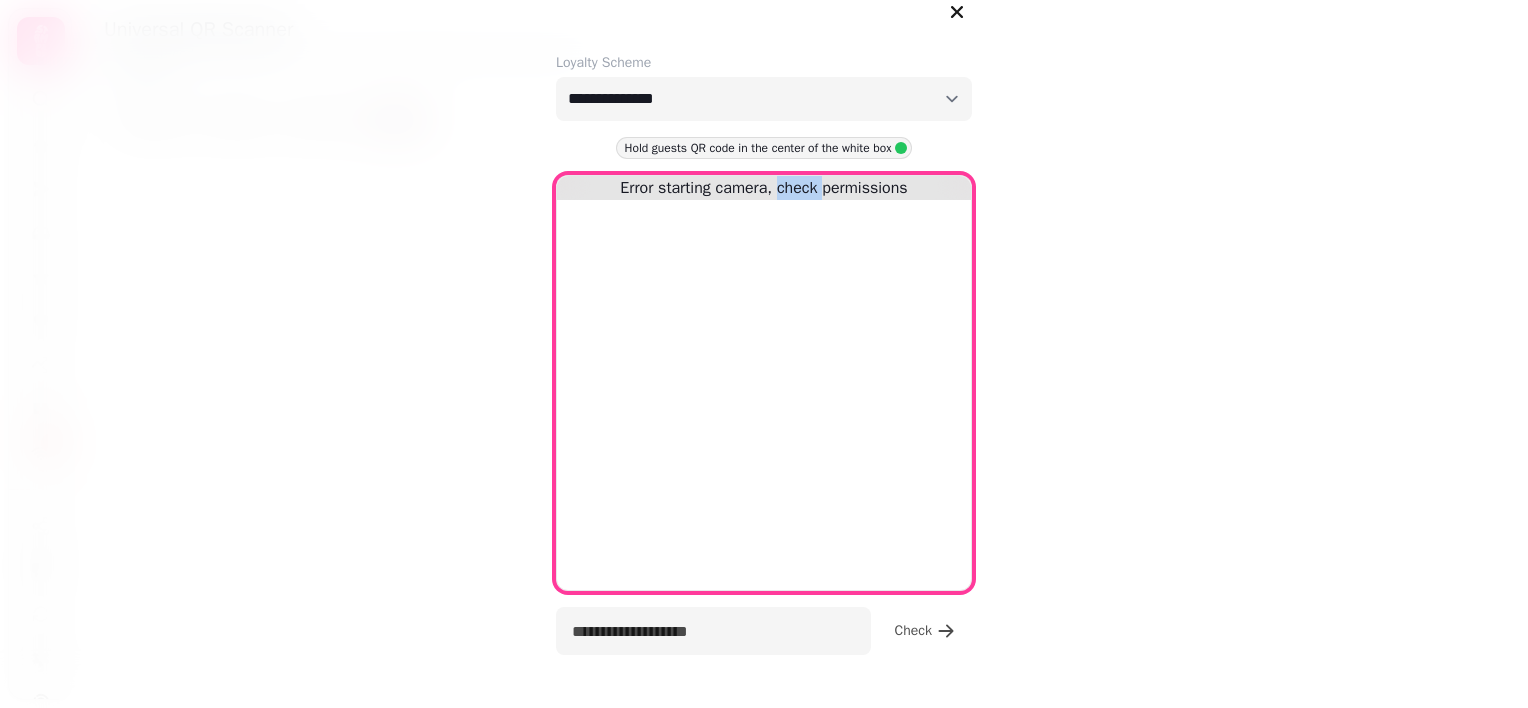 click on "Error starting camera, check permissions" at bounding box center [764, 383] 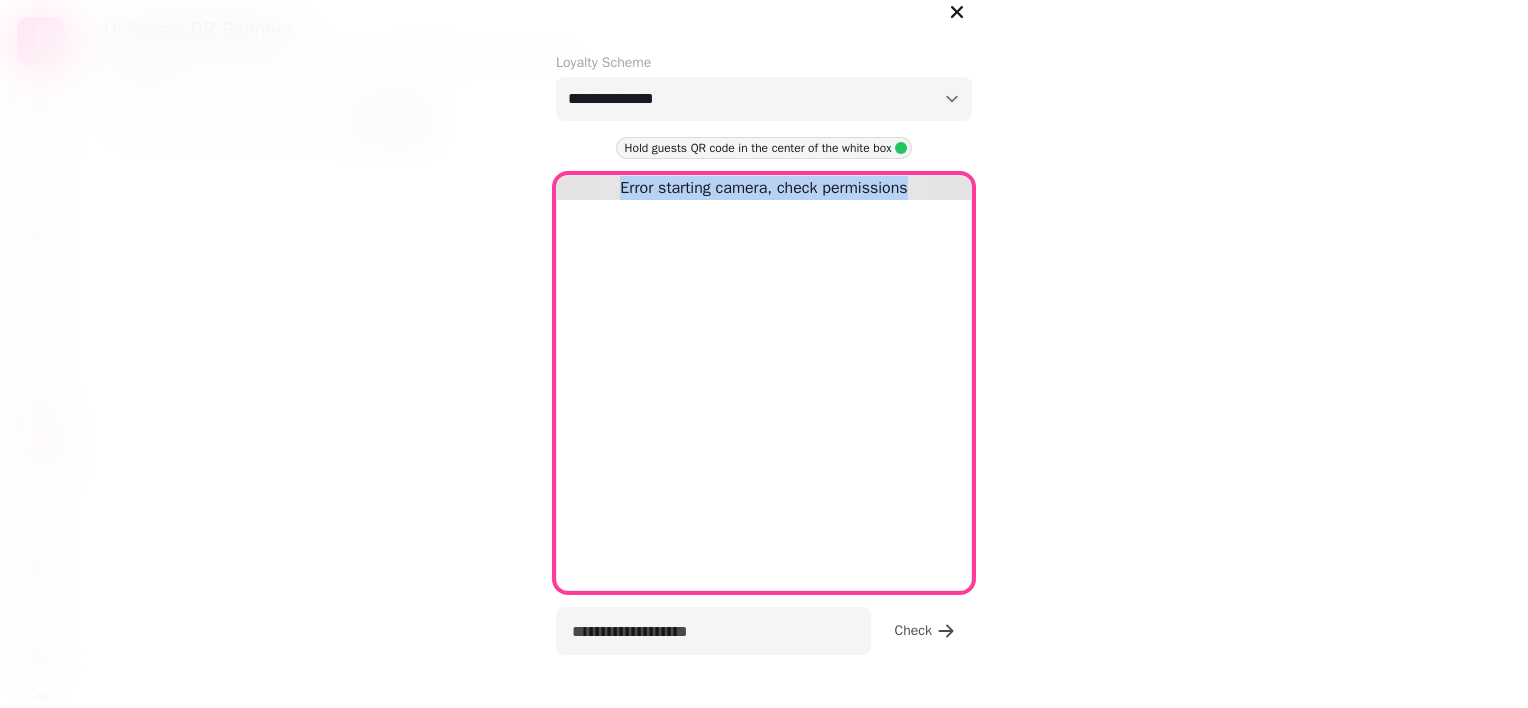click on "Error starting camera, check permissions" at bounding box center [764, 383] 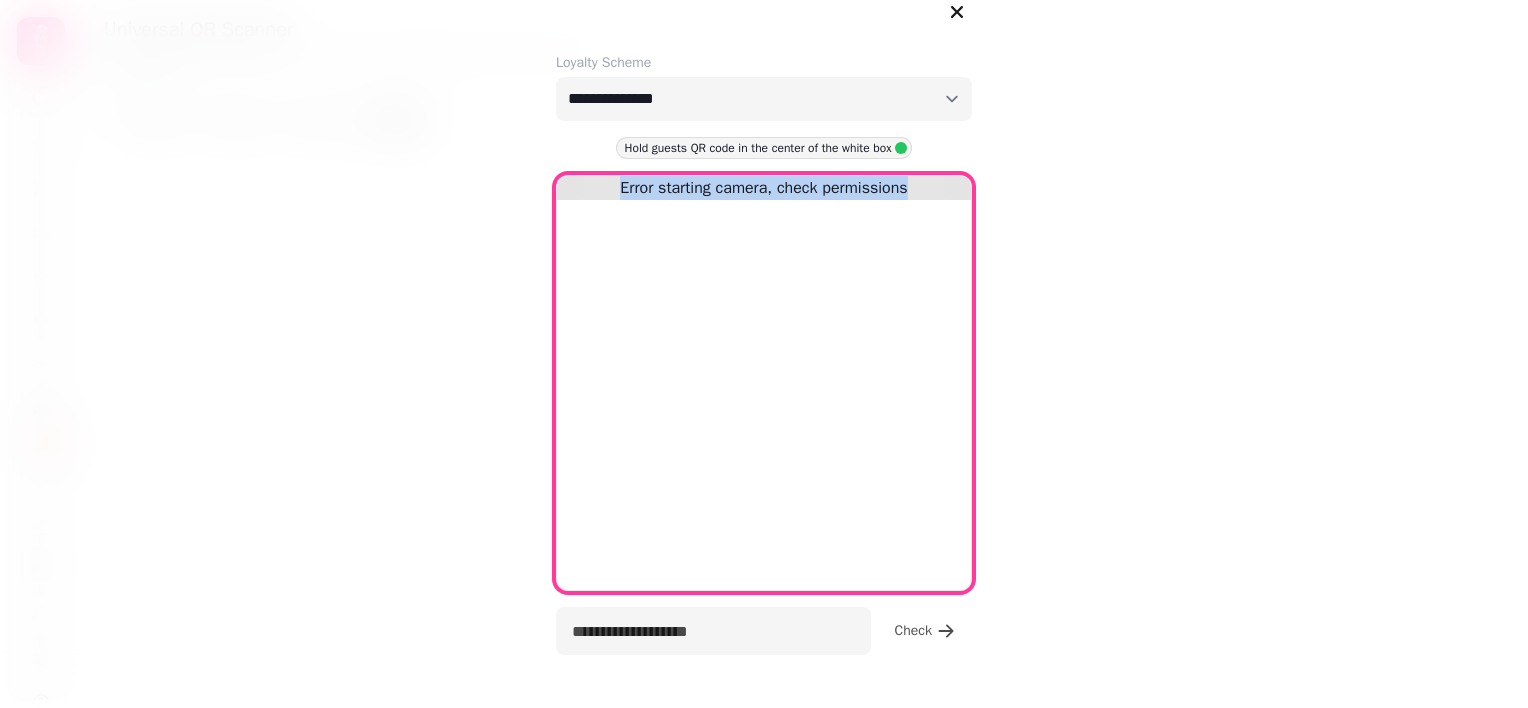 drag, startPoint x: 908, startPoint y: 225, endPoint x: 1130, endPoint y: 608, distance: 442.6884 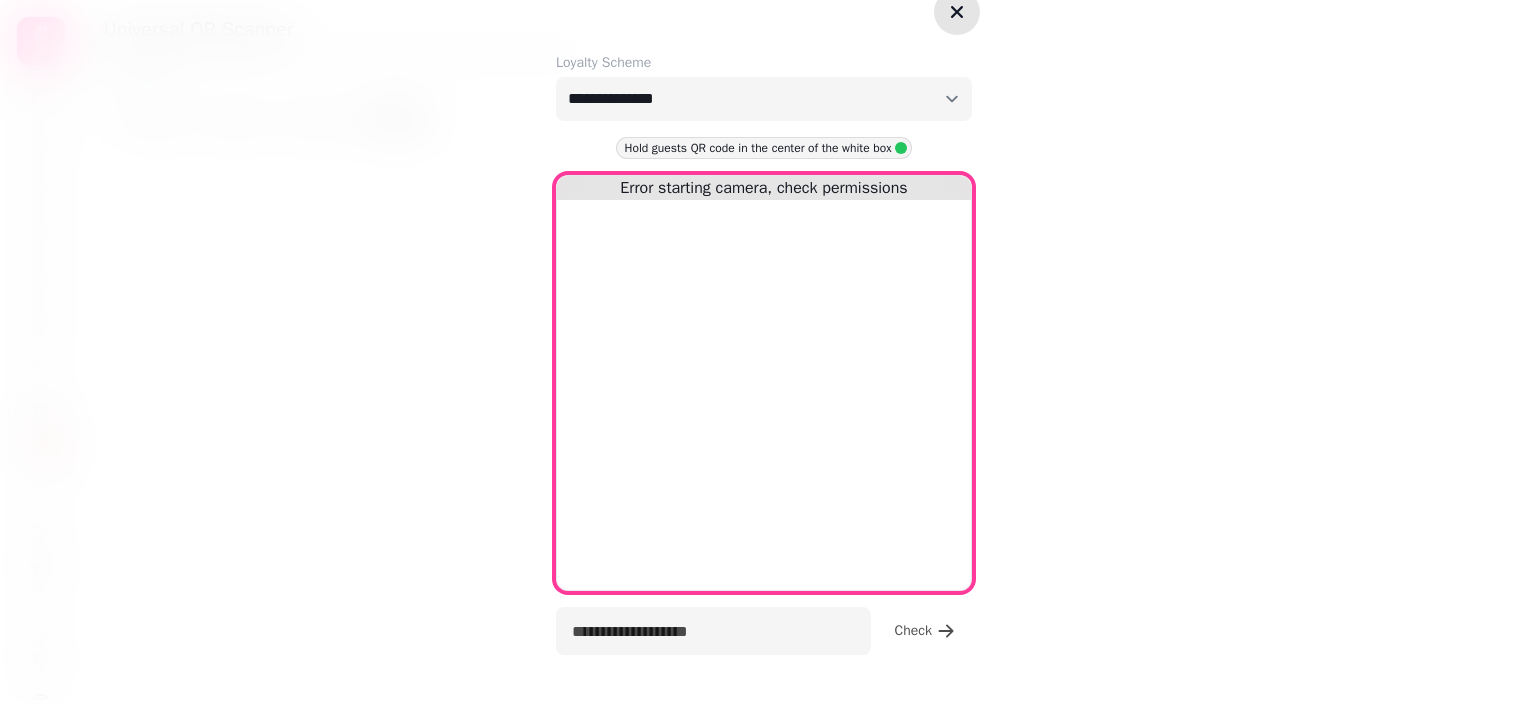 click 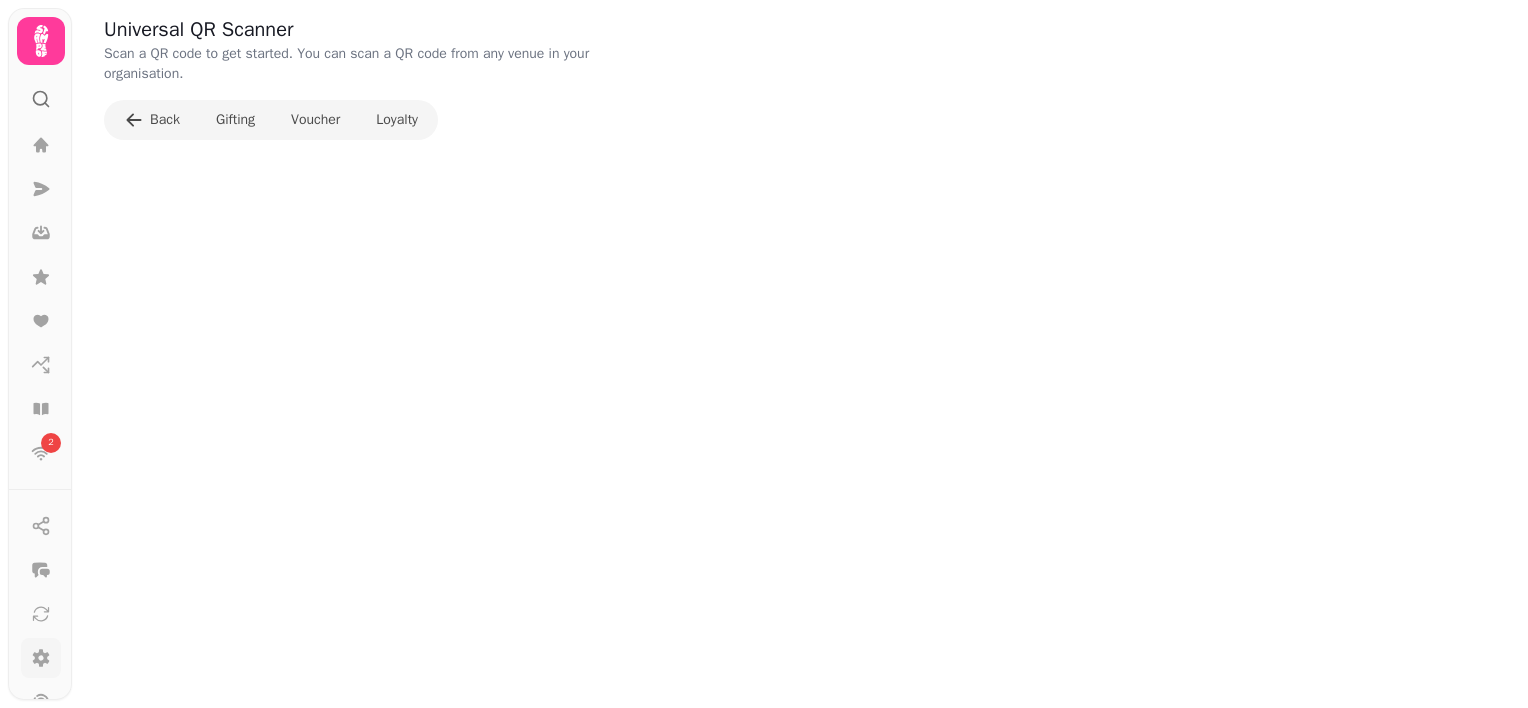 click at bounding box center [41, 658] 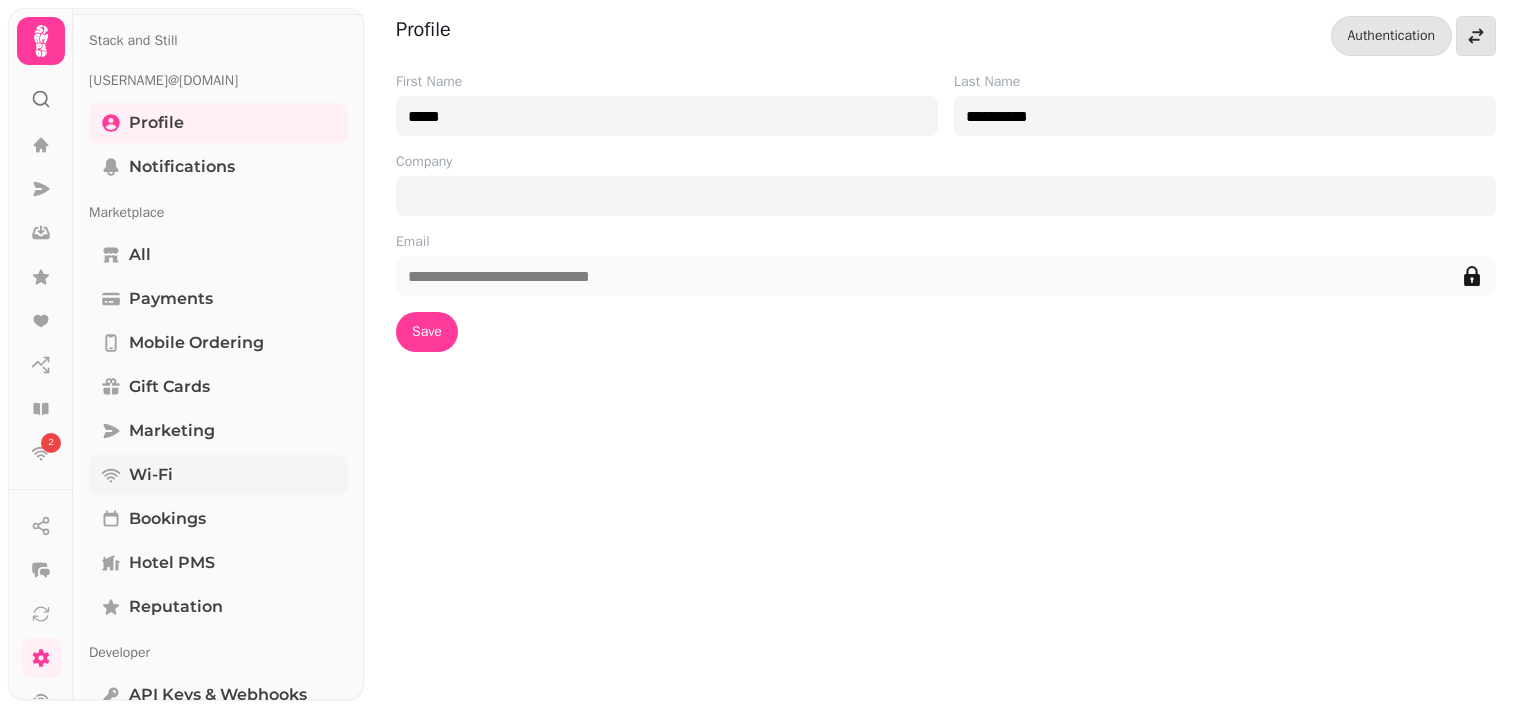 scroll, scrollTop: 0, scrollLeft: 0, axis: both 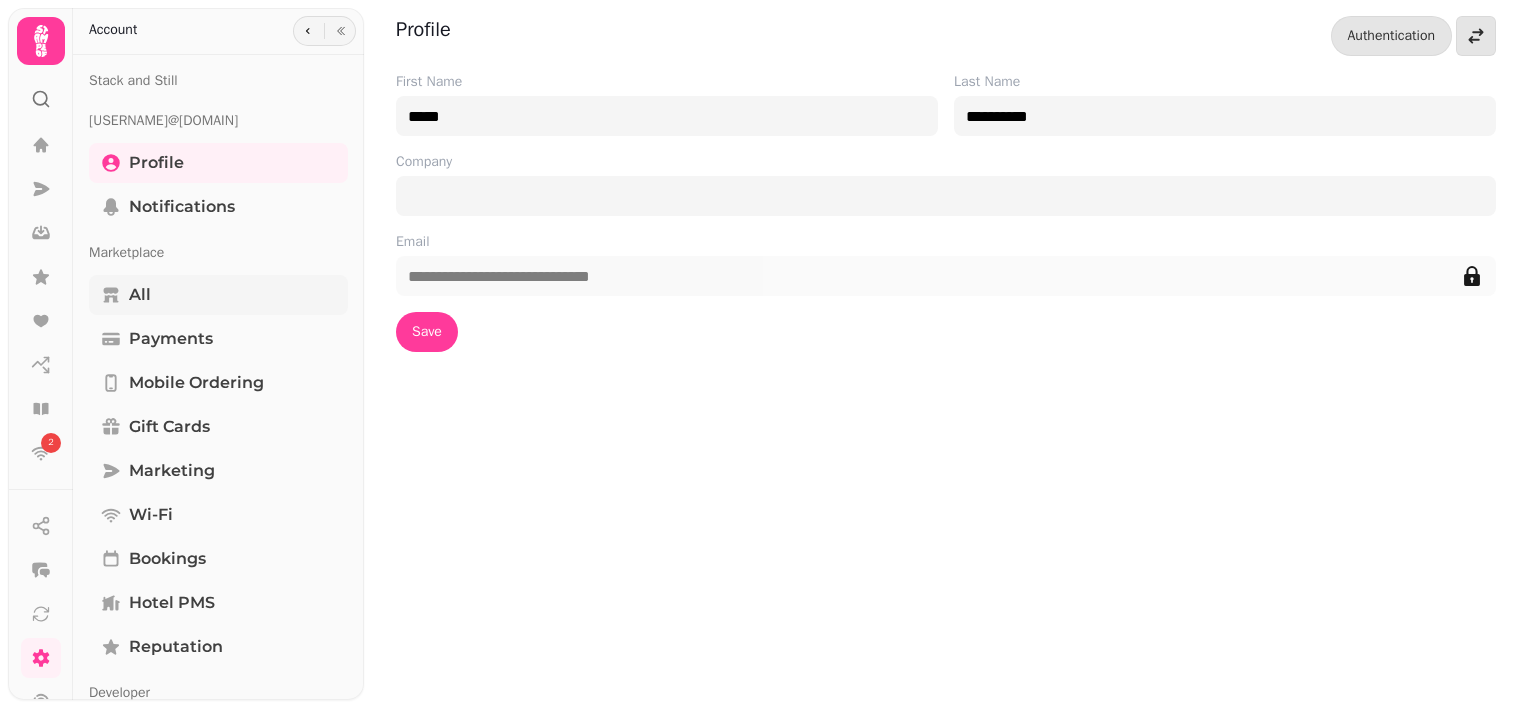 click on "All" at bounding box center [140, 295] 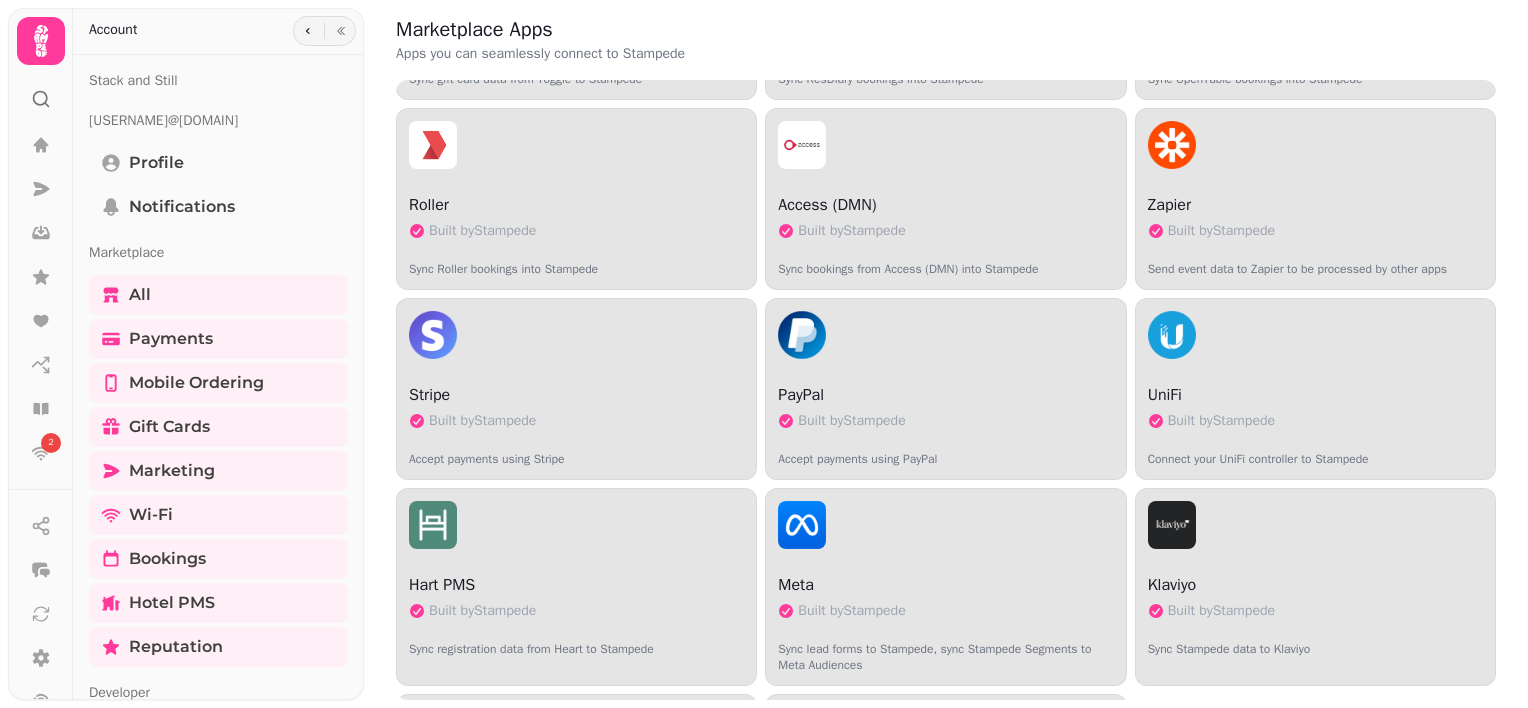 scroll, scrollTop: 952, scrollLeft: 0, axis: vertical 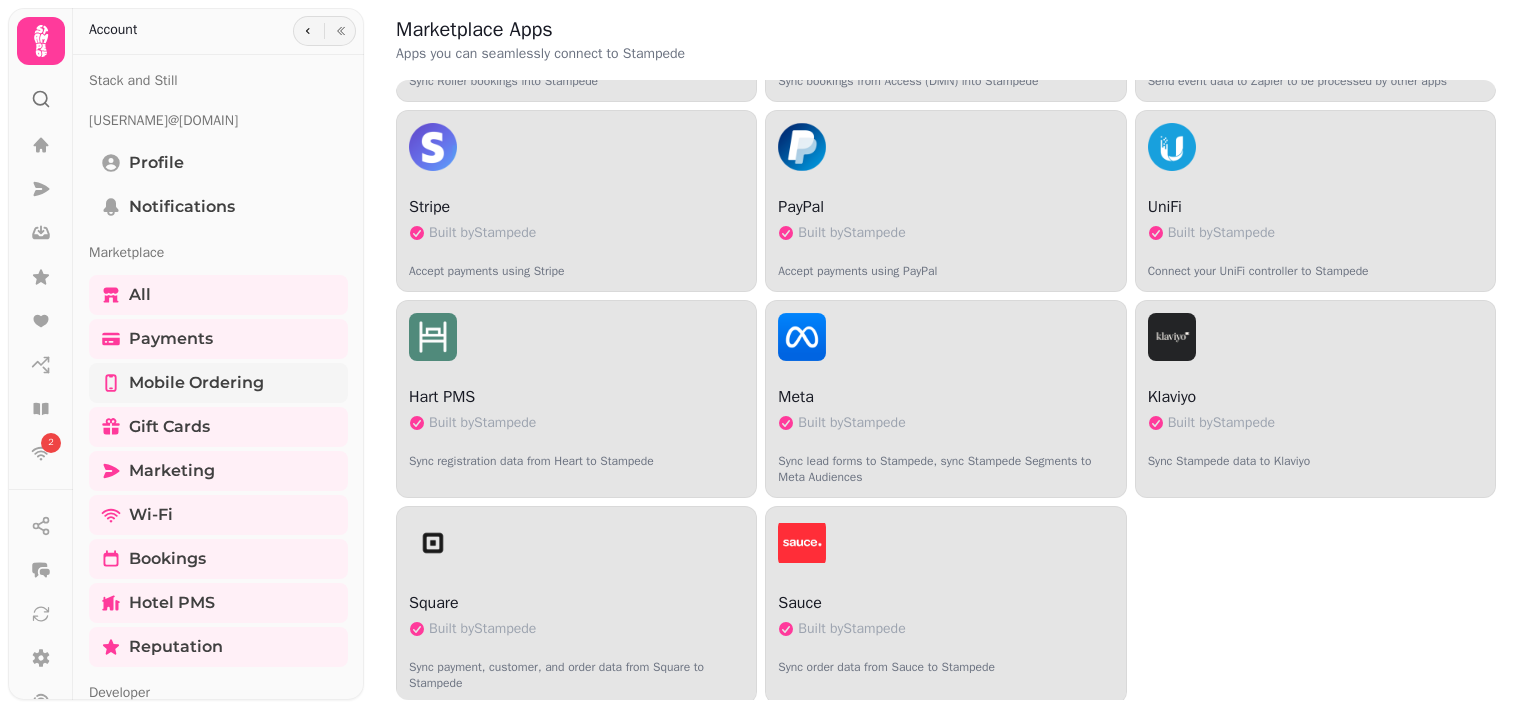 click on "Mobile ordering" at bounding box center [196, 383] 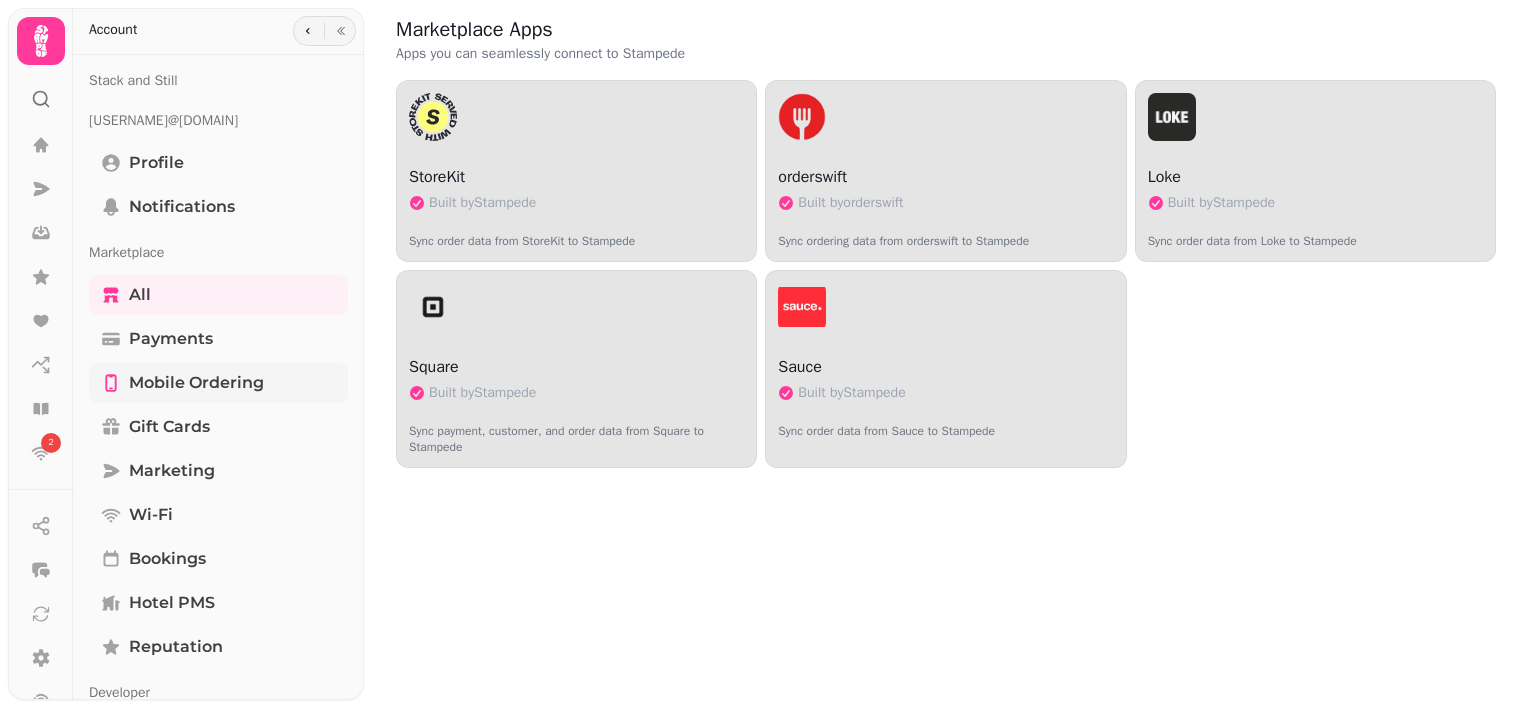 scroll, scrollTop: 0, scrollLeft: 0, axis: both 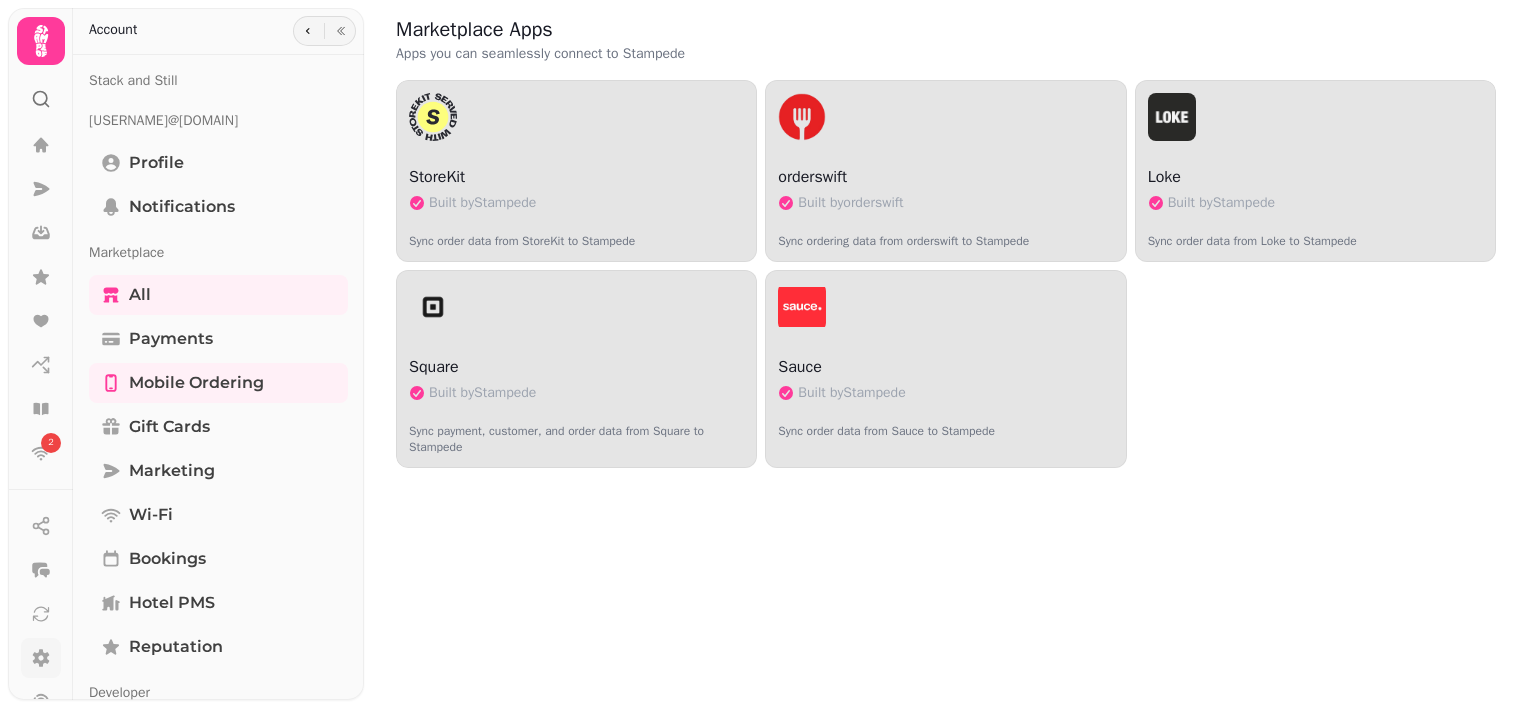 click 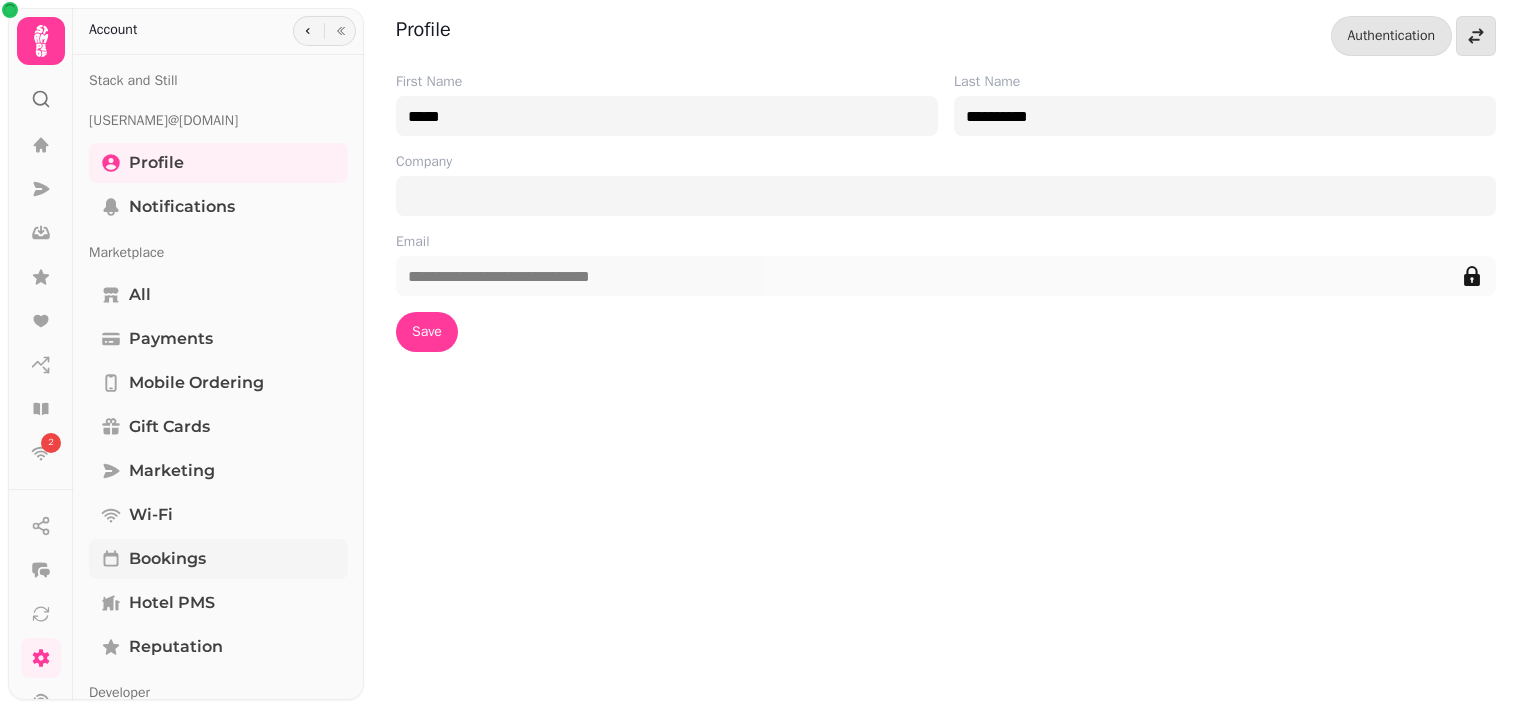 scroll, scrollTop: 134, scrollLeft: 0, axis: vertical 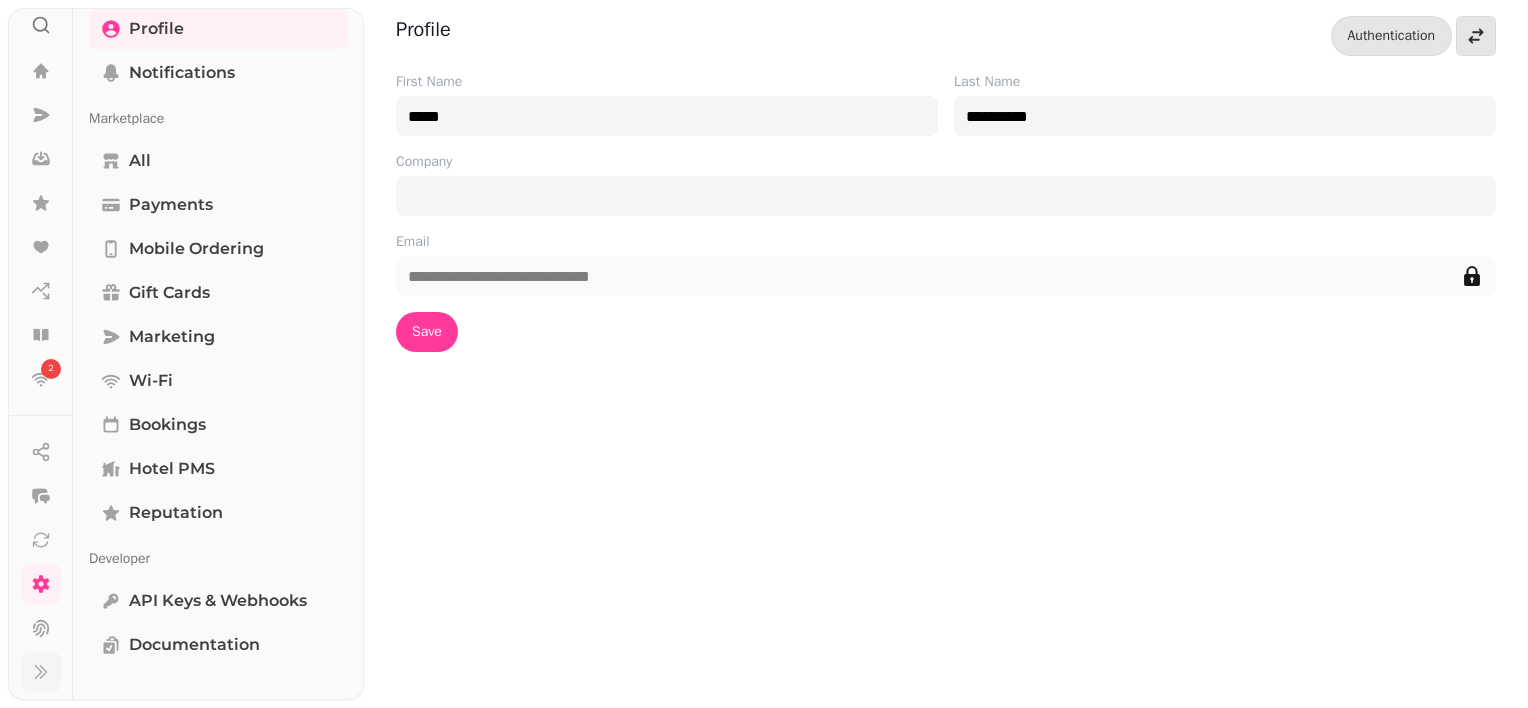 click 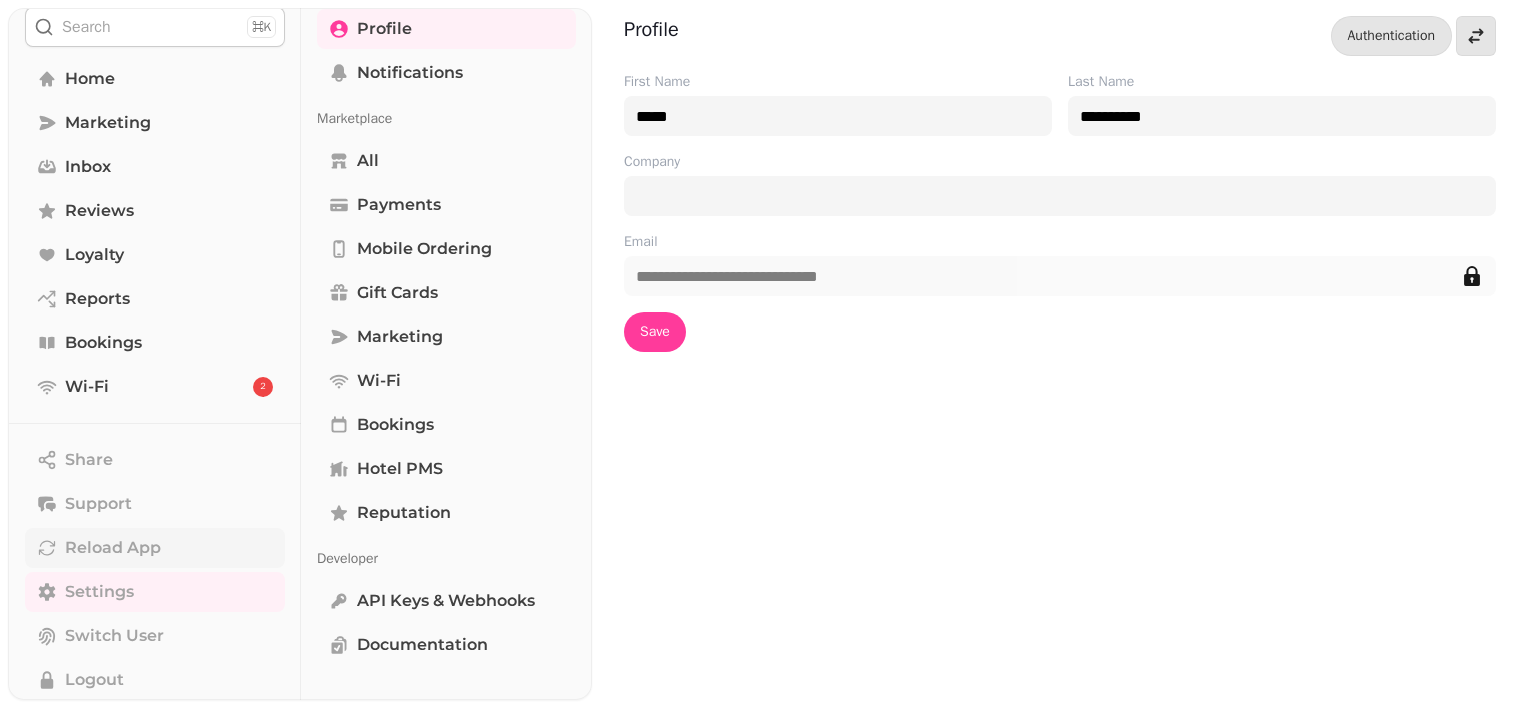 scroll, scrollTop: 126, scrollLeft: 0, axis: vertical 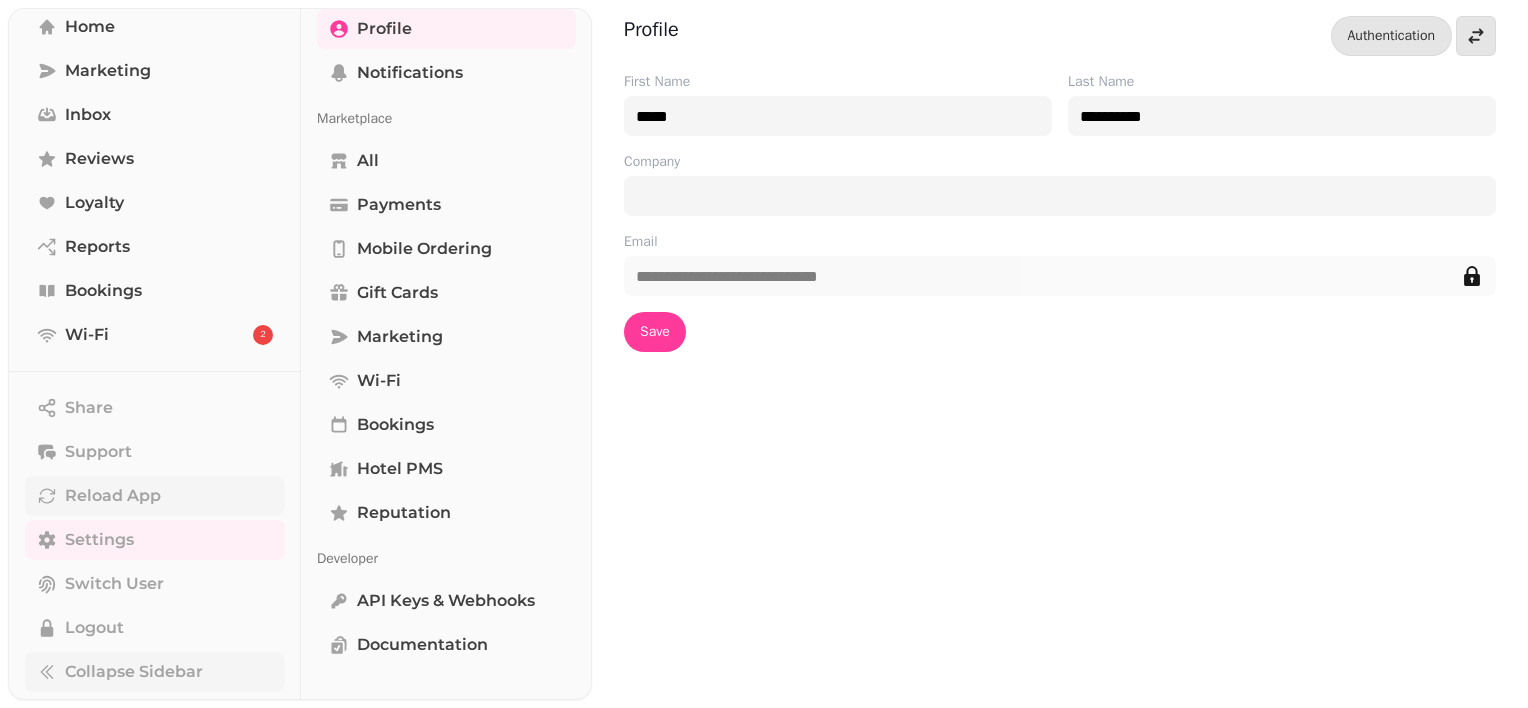 click on "Reload App" at bounding box center (155, 496) 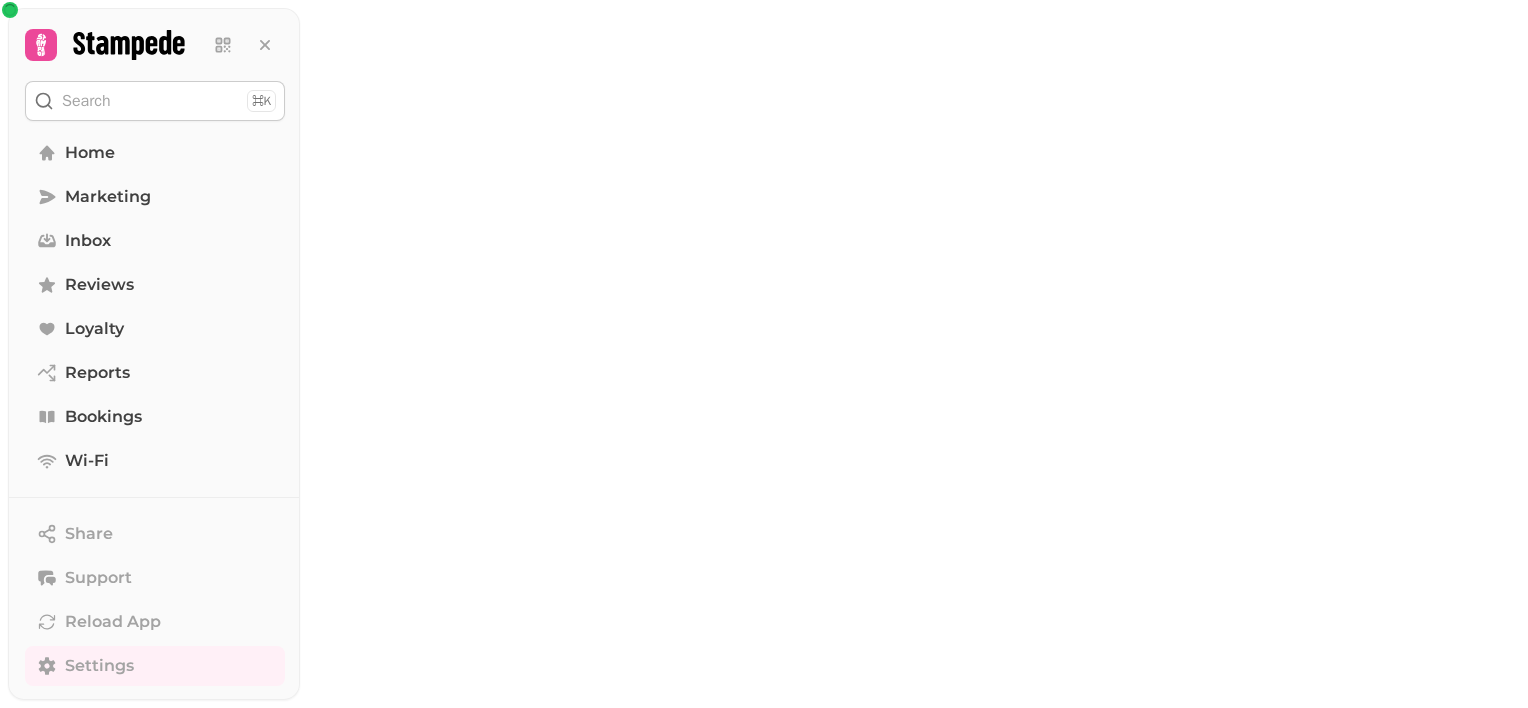 scroll, scrollTop: 0, scrollLeft: 0, axis: both 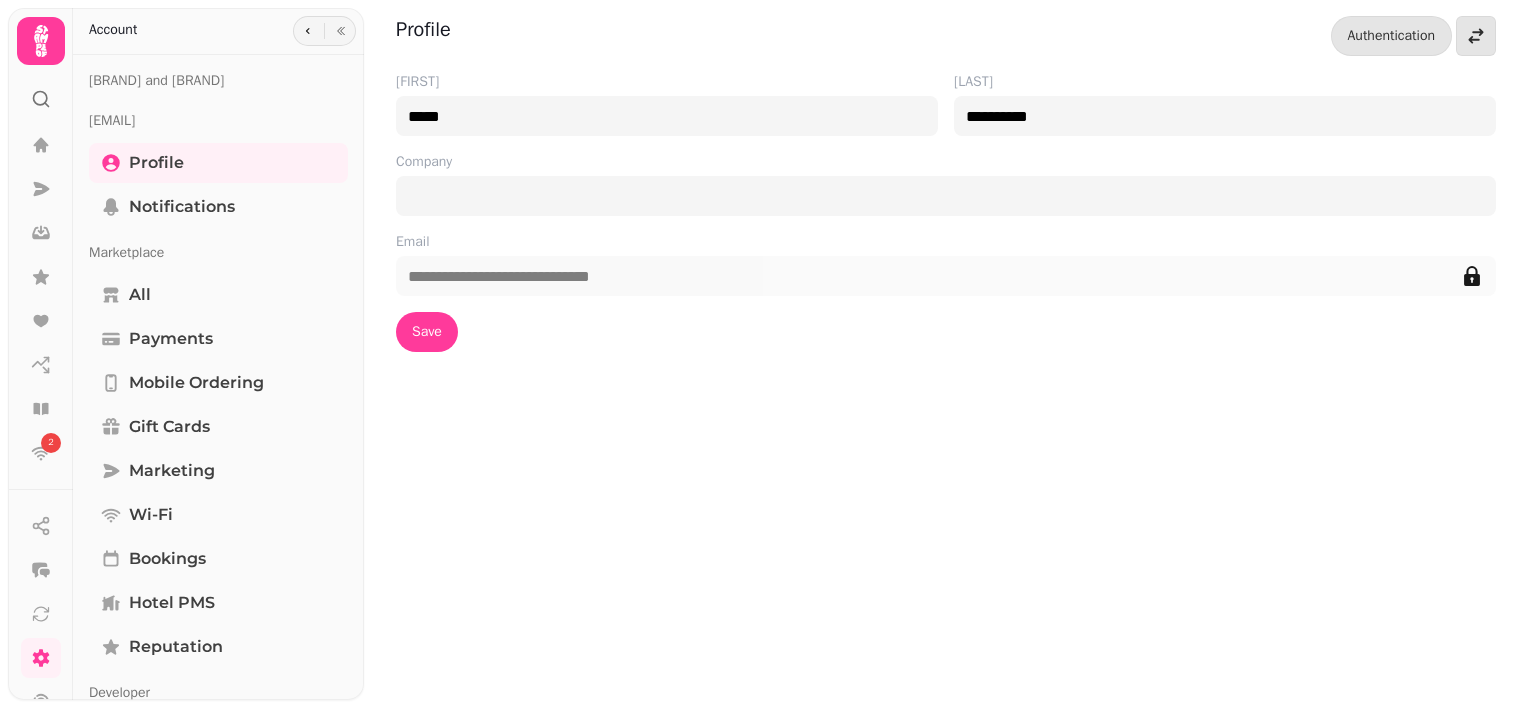 click 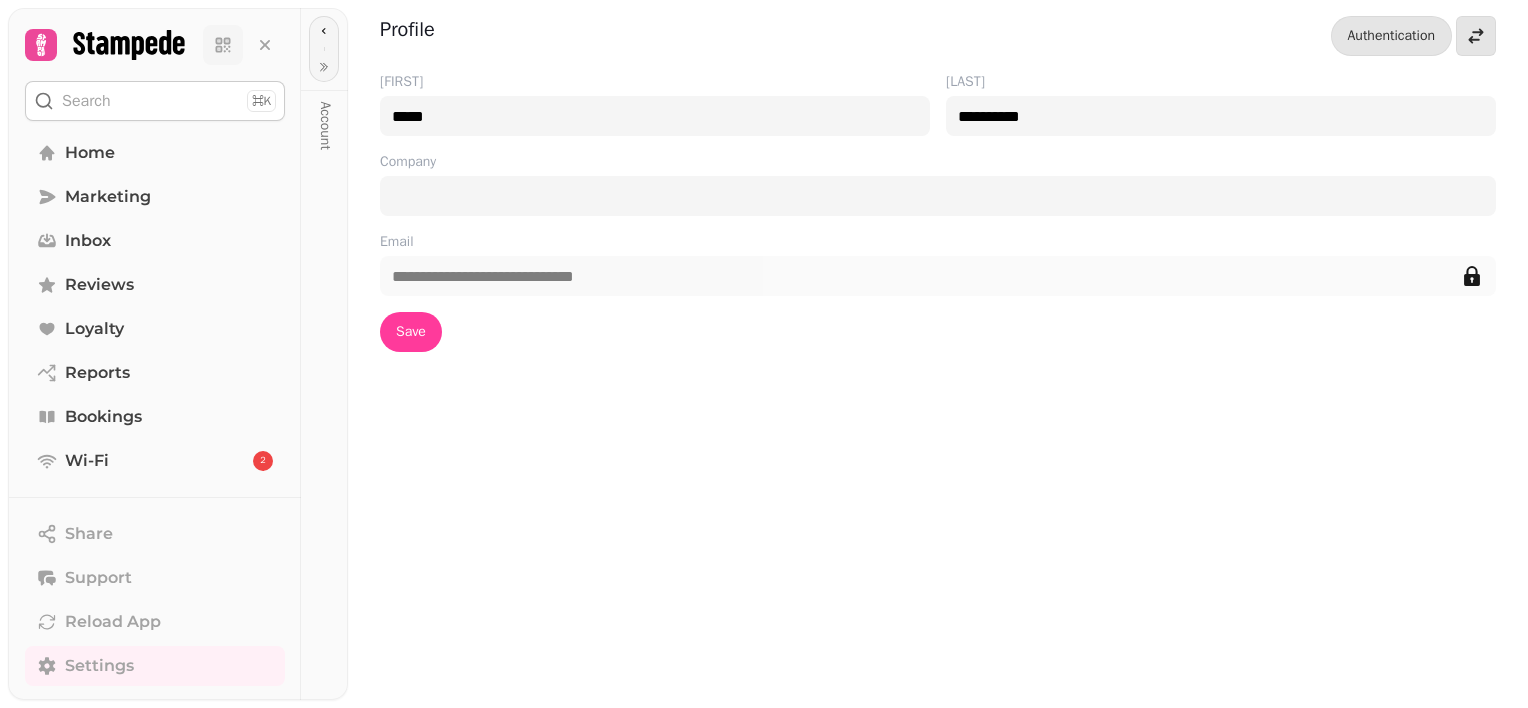 click 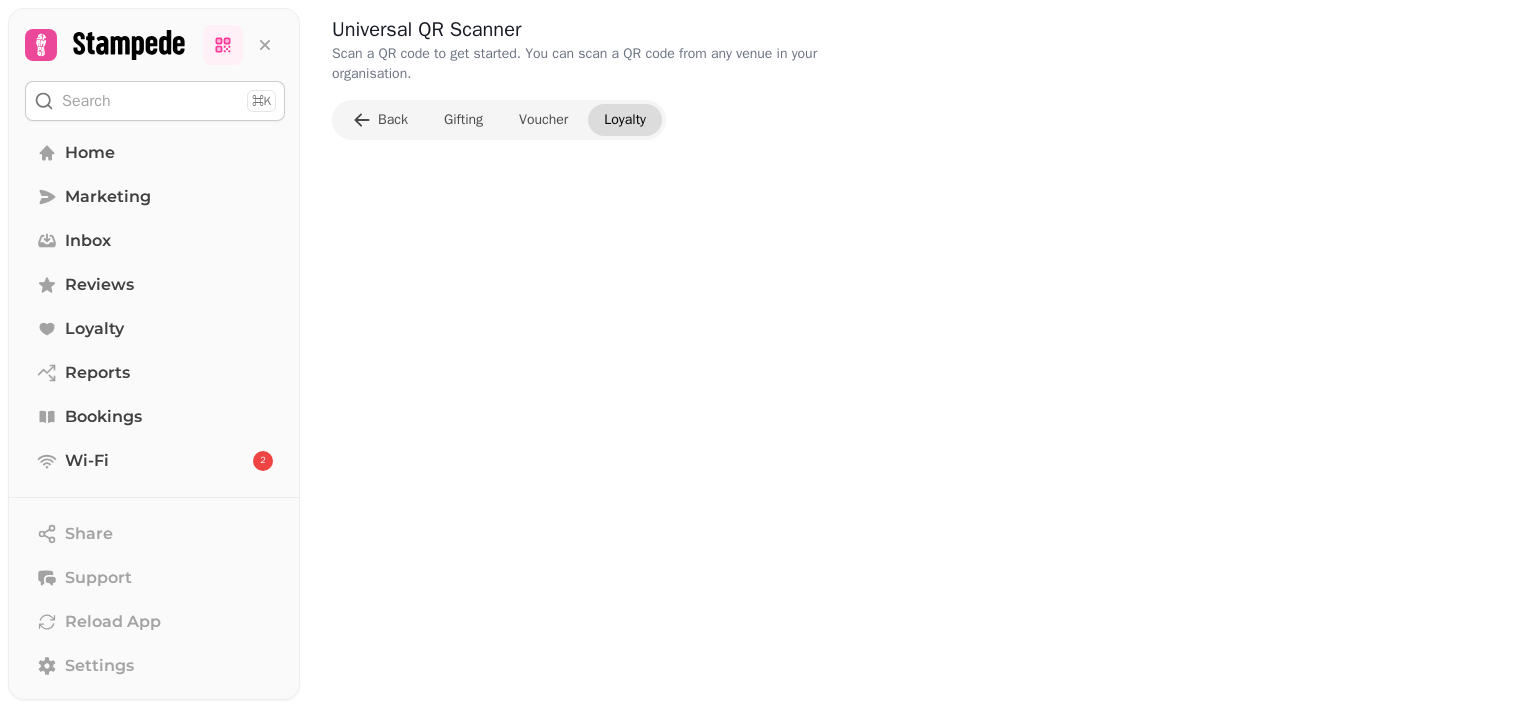 click on "Loyalty" at bounding box center (625, 120) 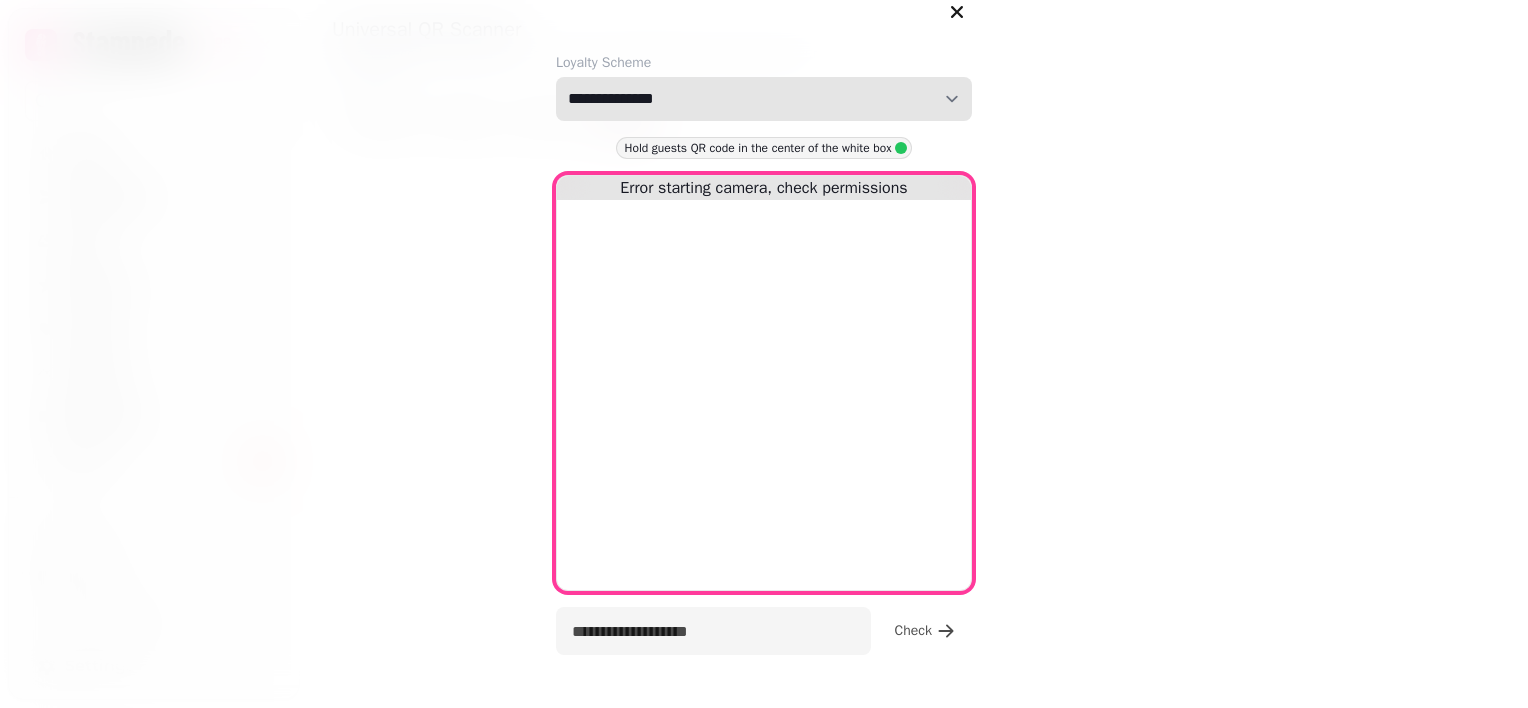 click on "**********" at bounding box center (764, 99) 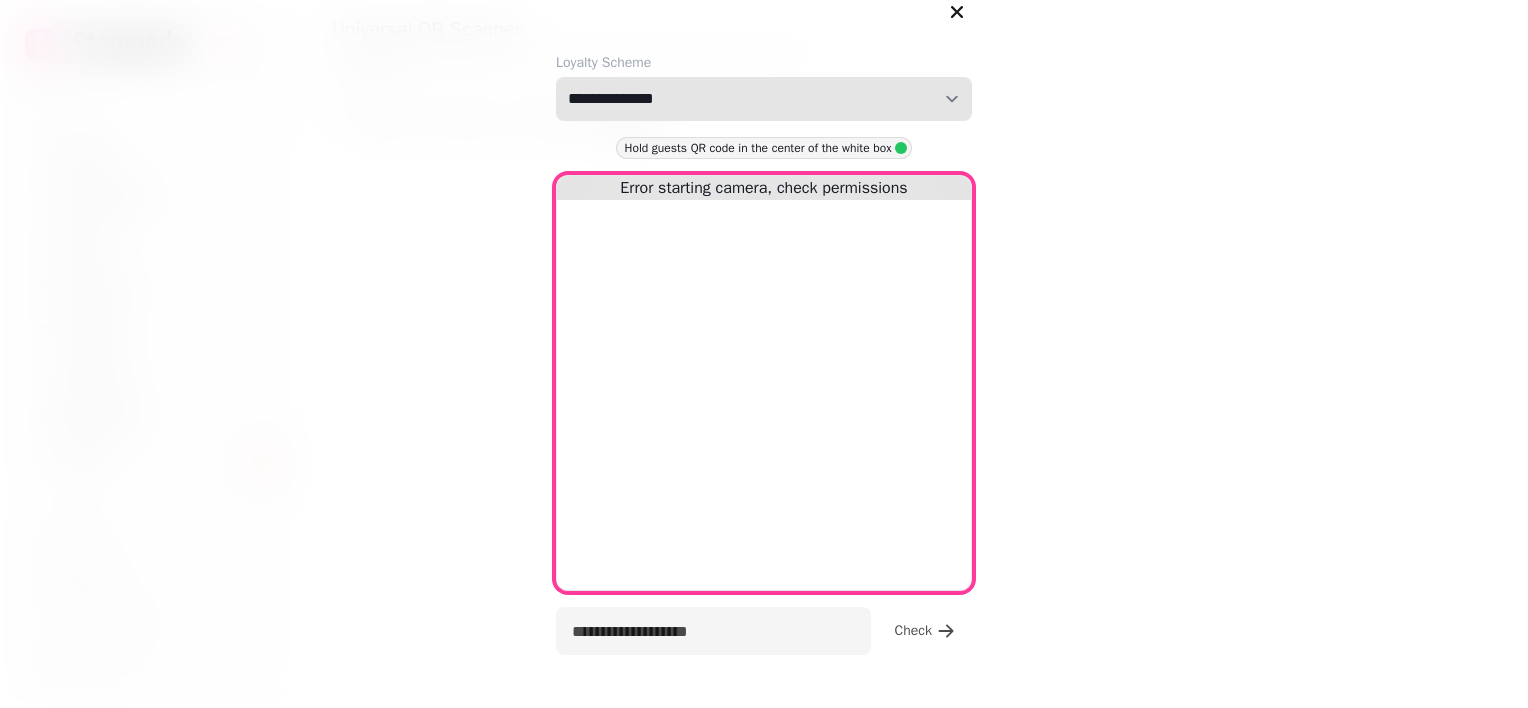 select on "**********" 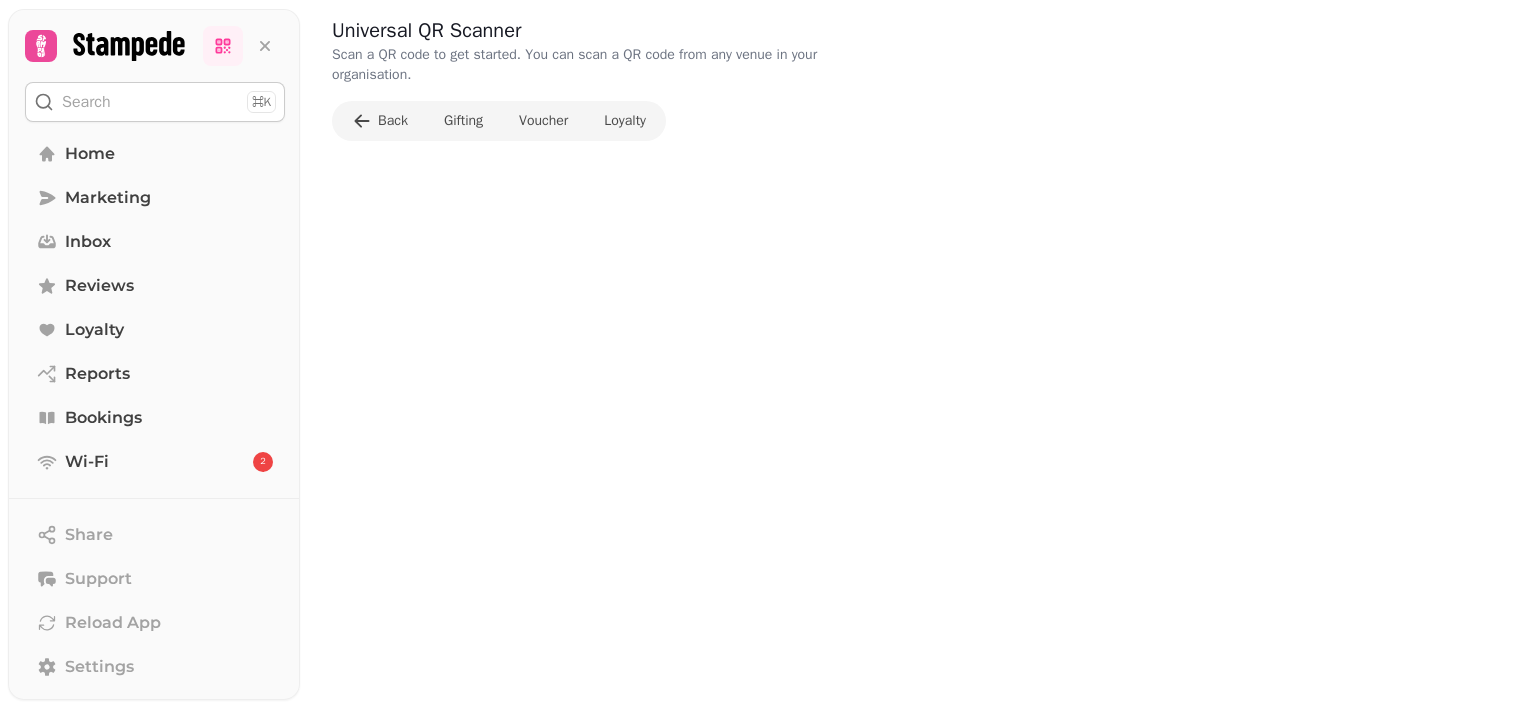 scroll, scrollTop: 0, scrollLeft: 0, axis: both 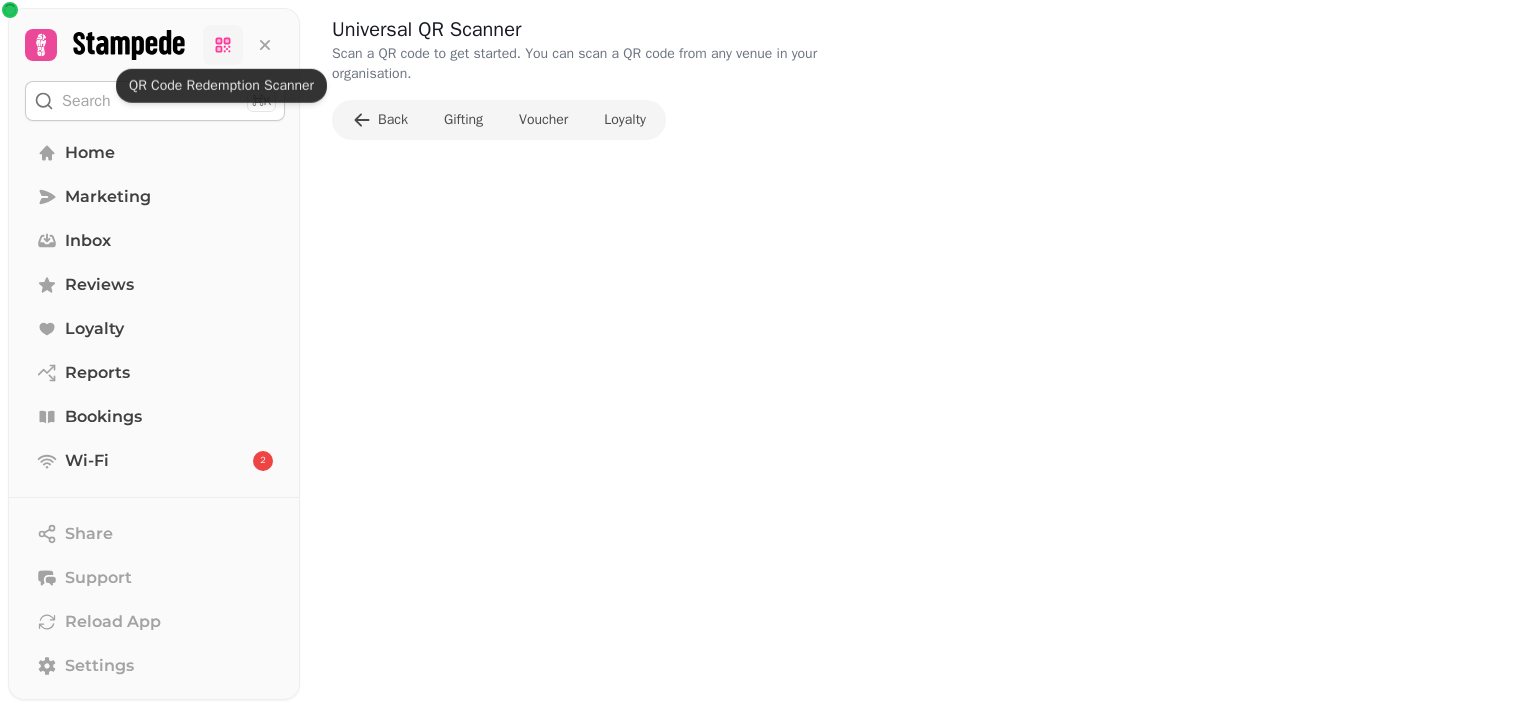 click at bounding box center [223, 45] 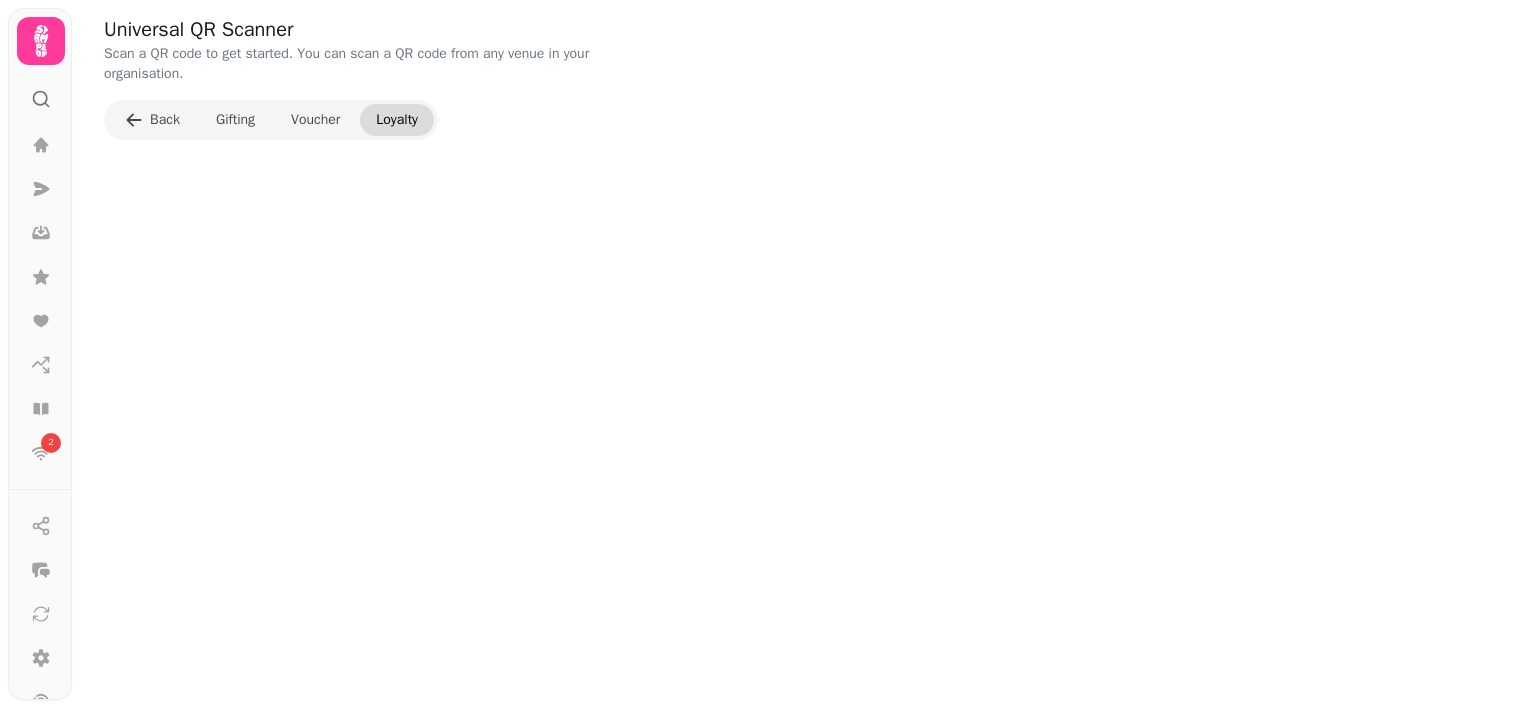 click on "Loyalty" at bounding box center (397, 120) 